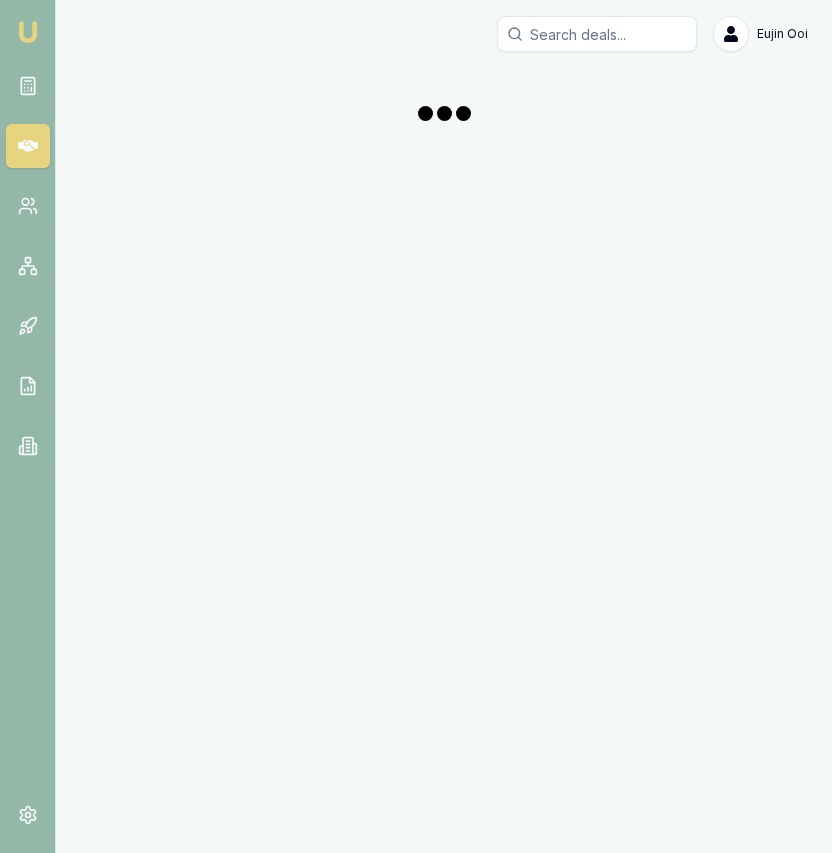 scroll, scrollTop: 0, scrollLeft: 0, axis: both 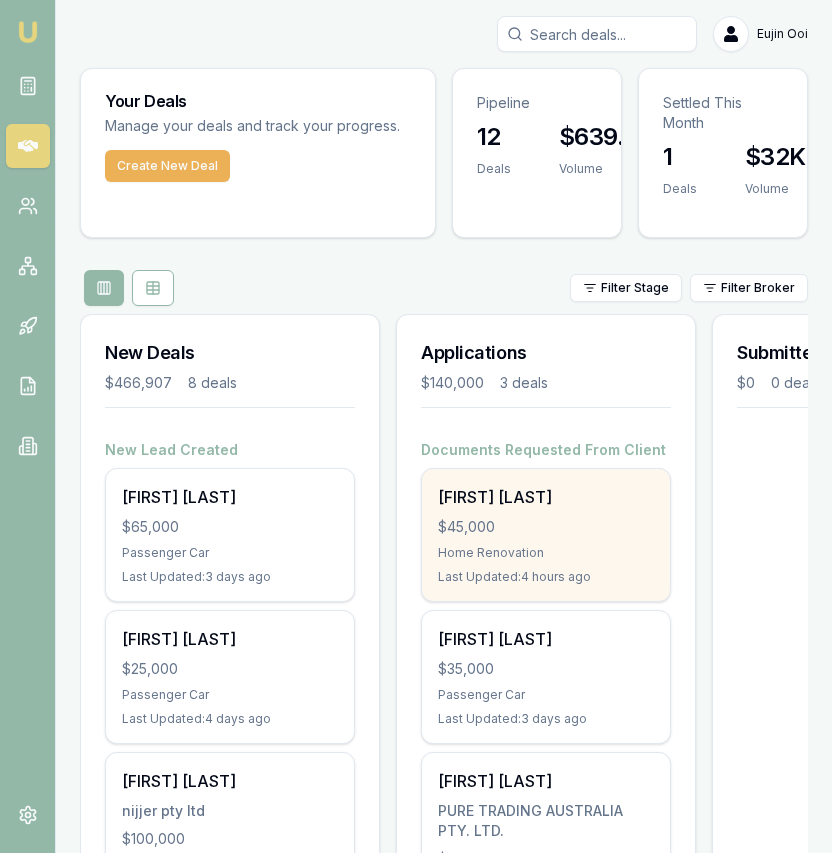 click on "$45,000" at bounding box center [546, 527] 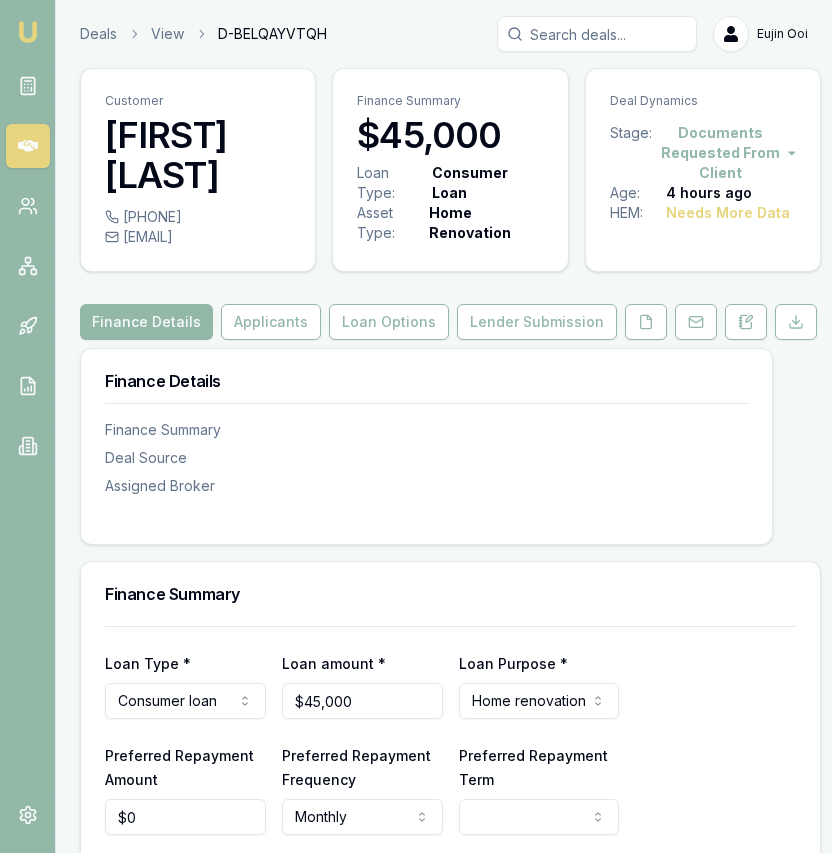 scroll, scrollTop: 0, scrollLeft: 0, axis: both 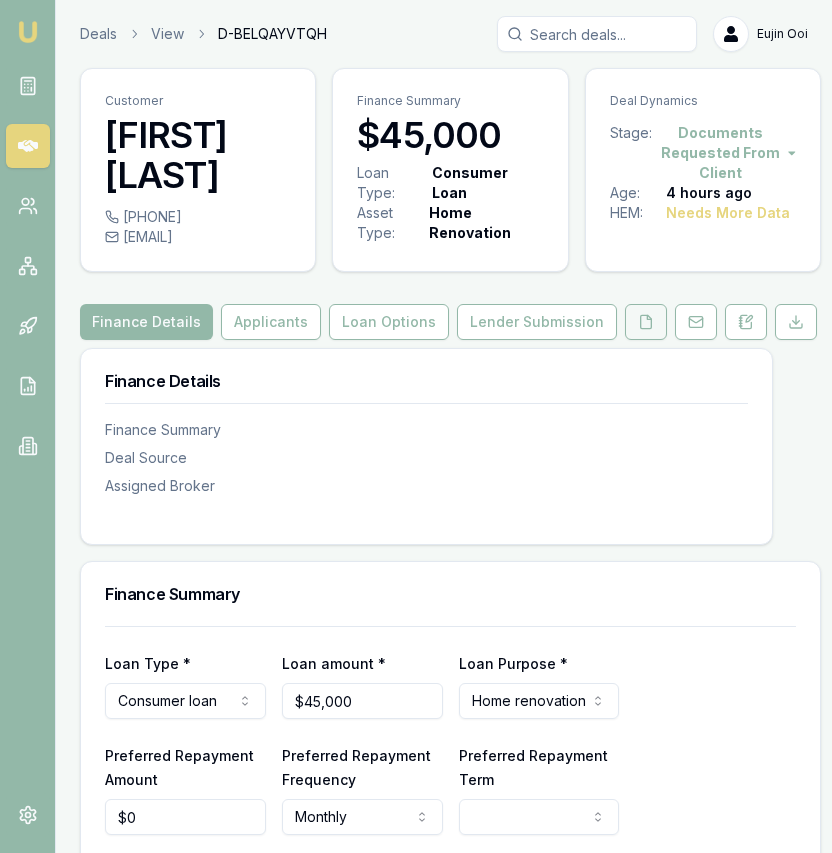 click 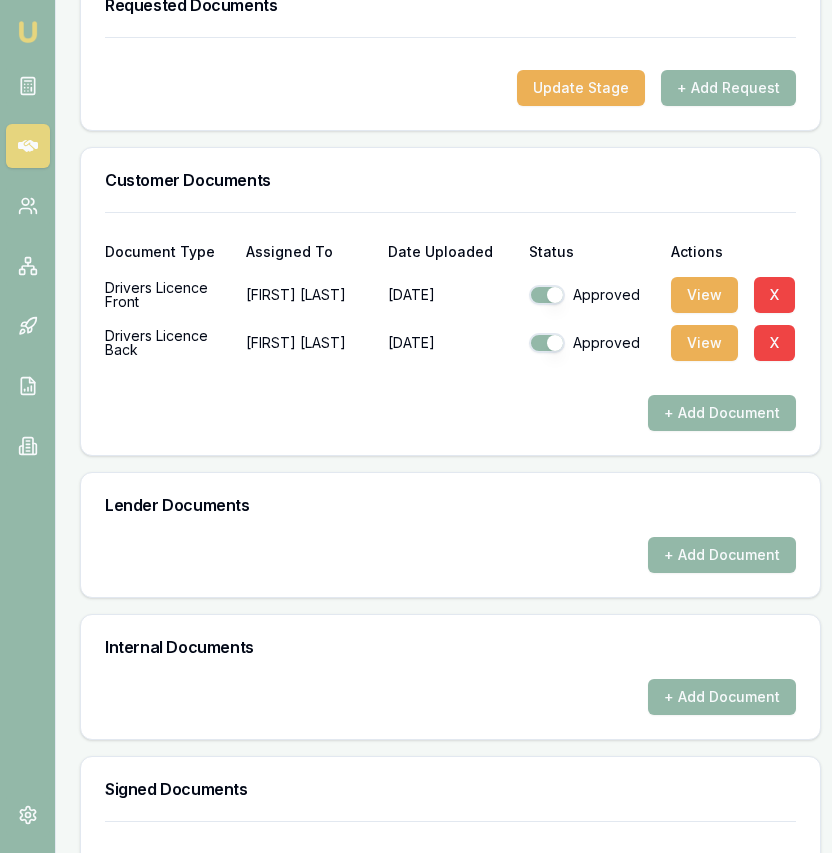 scroll, scrollTop: 901, scrollLeft: 0, axis: vertical 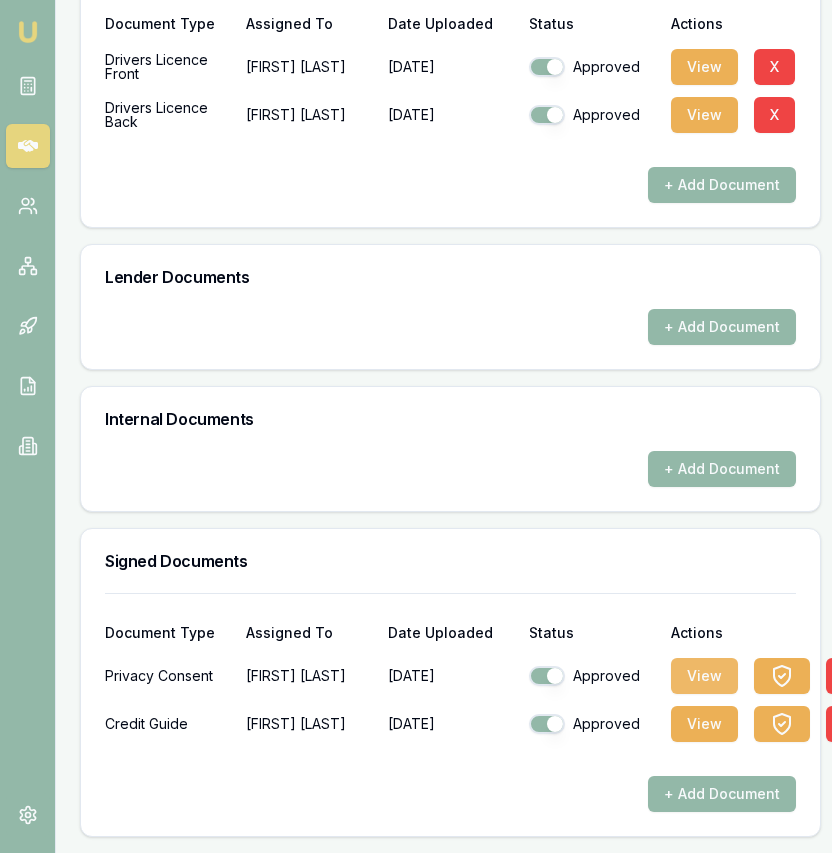 click on "View" at bounding box center (704, 676) 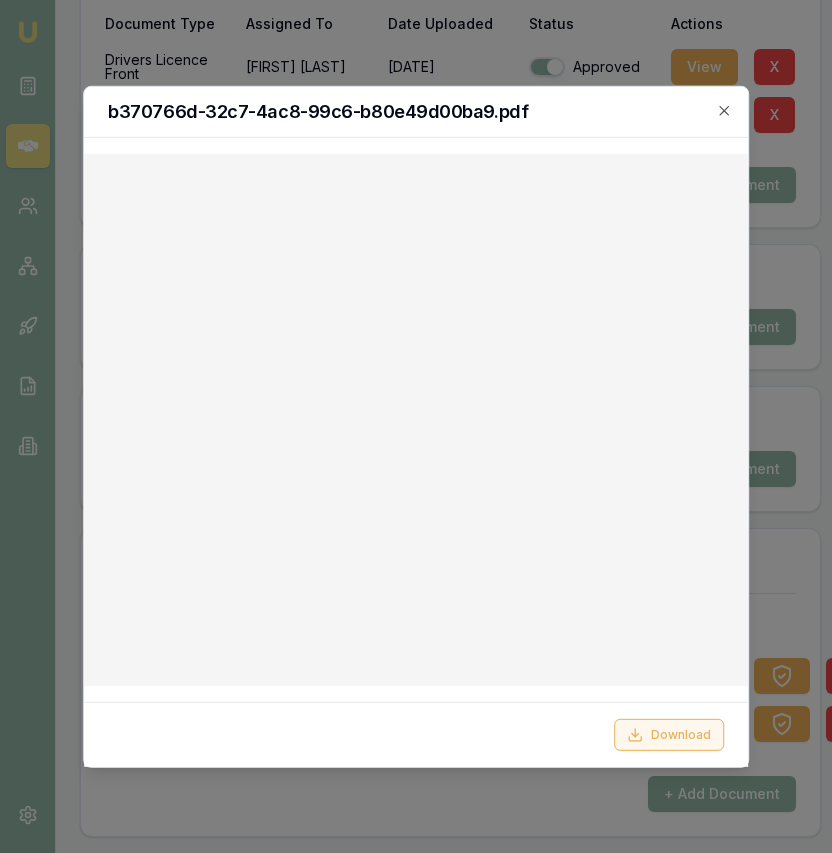 click on "Download" at bounding box center (669, 735) 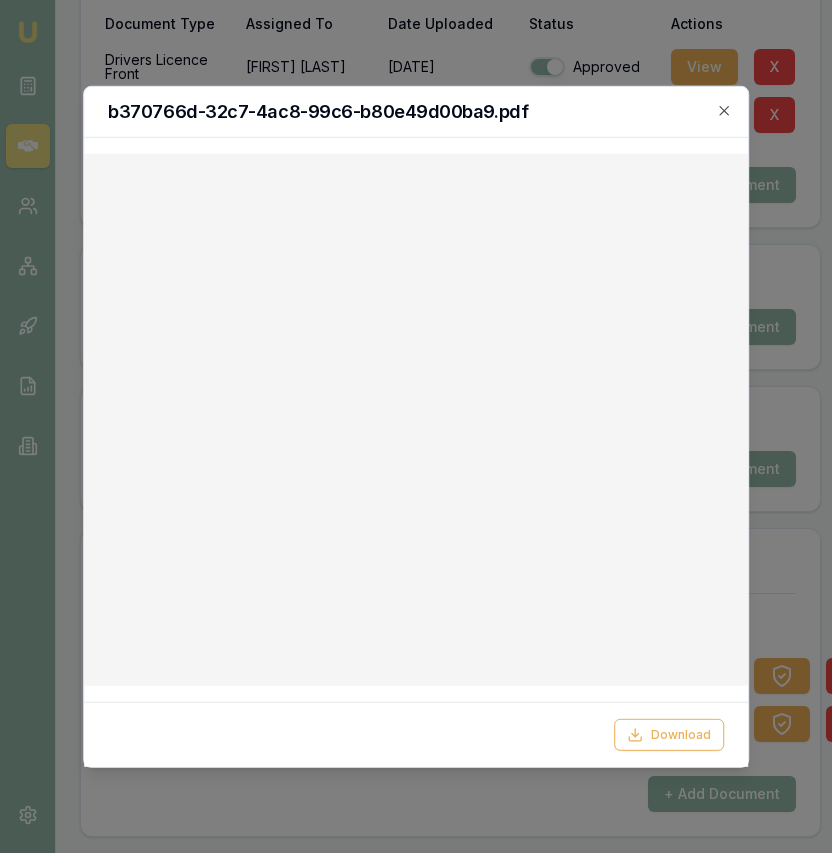 click on "b370766d-32c7-4ac8-99c6-b80e49d00ba9.pdf" at bounding box center [416, 111] 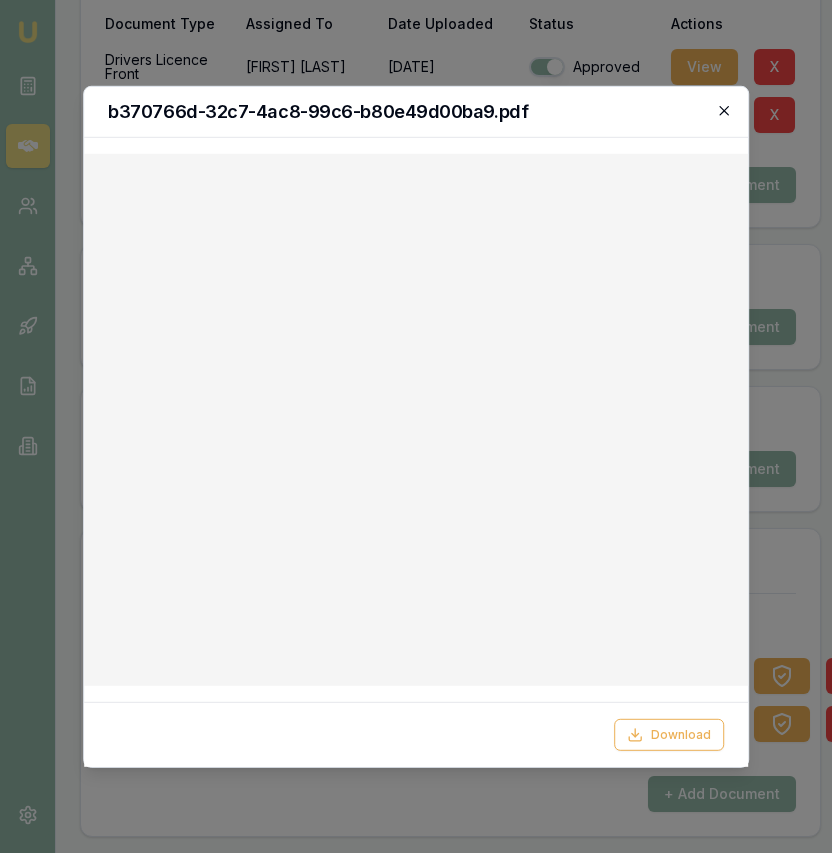 click 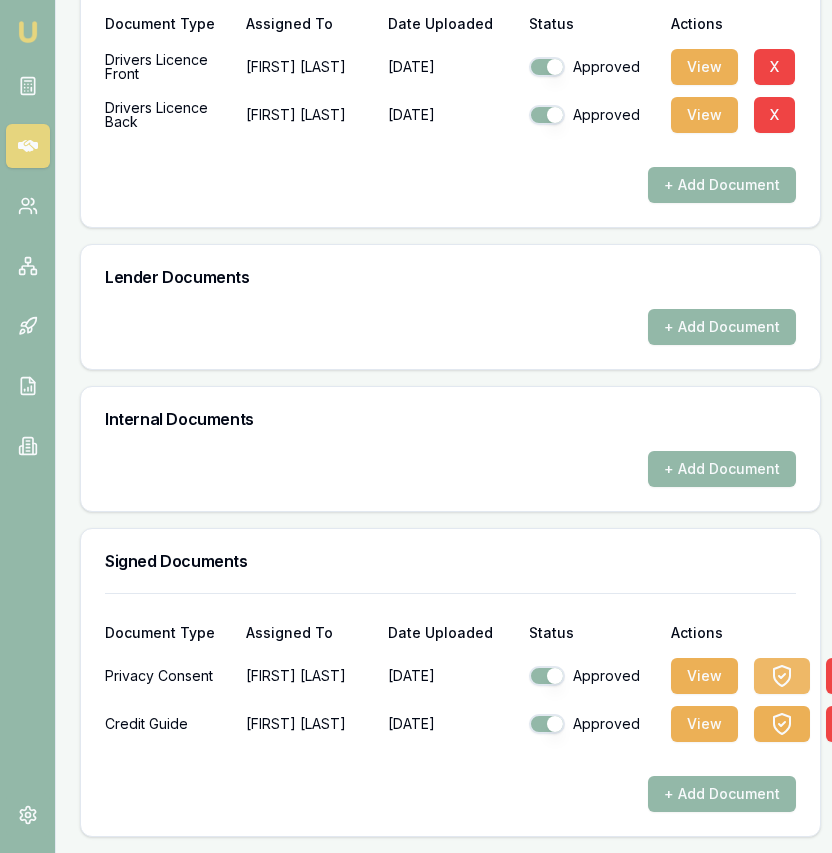 click 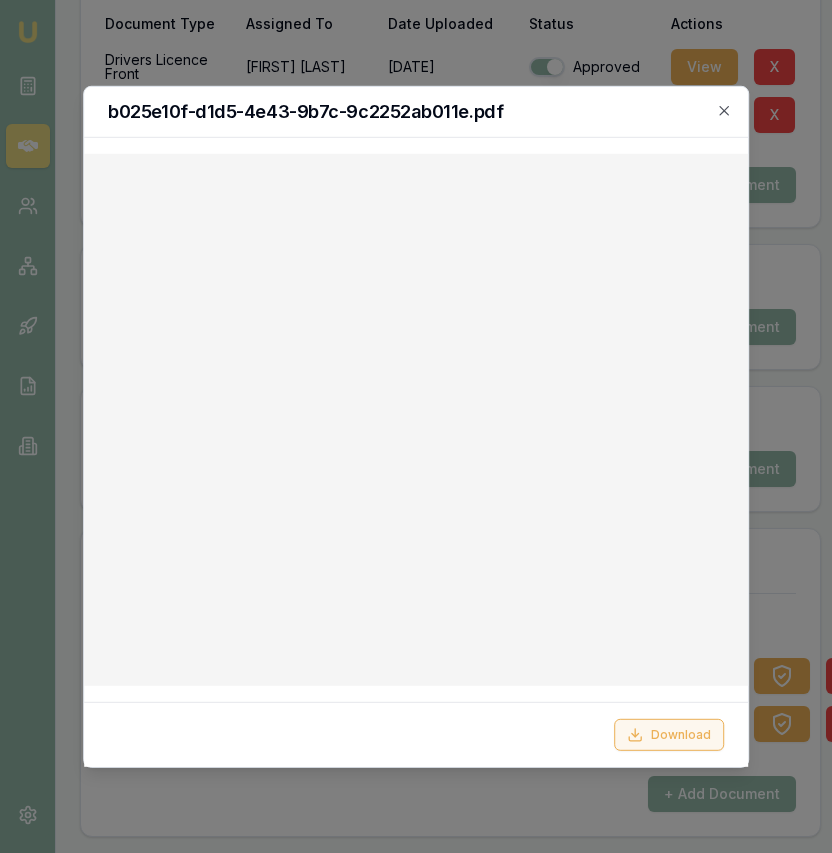 click on "Download" at bounding box center [669, 735] 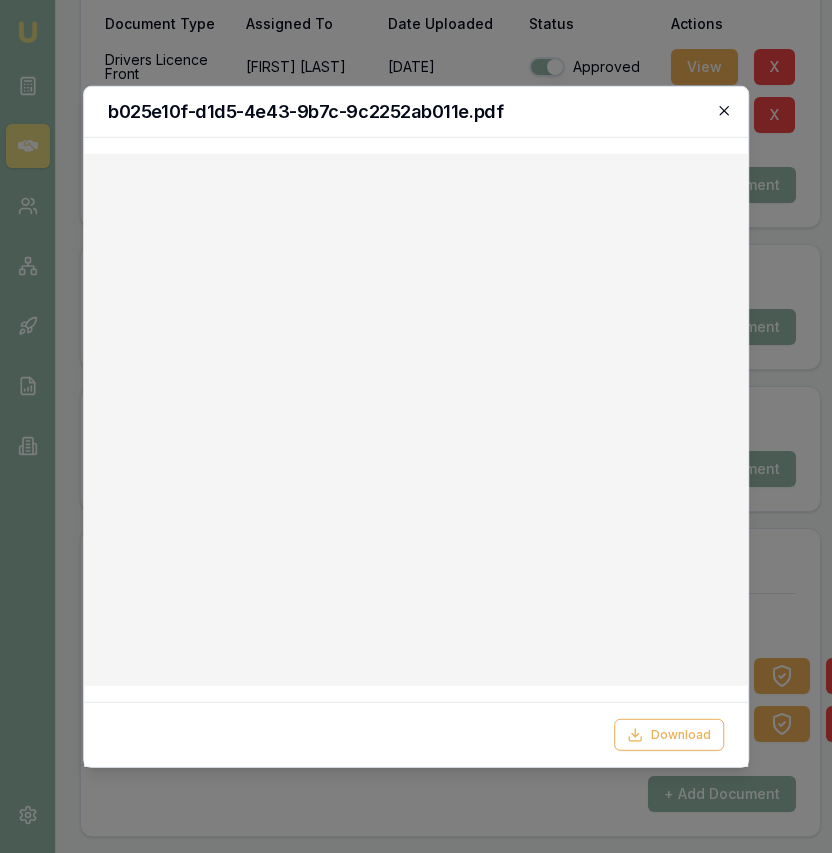 click 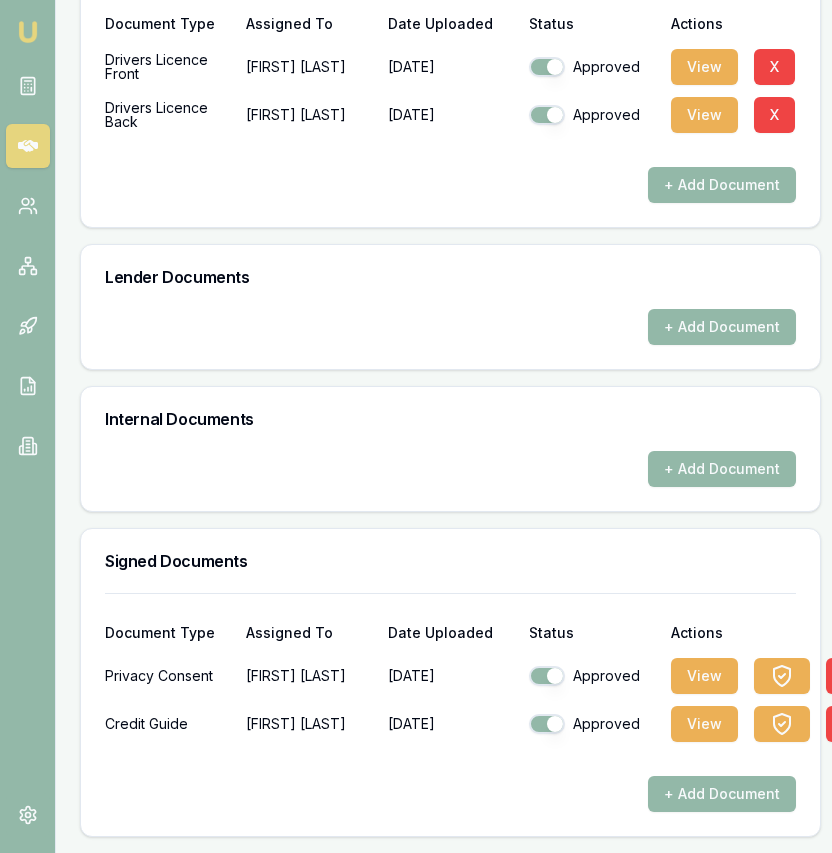 scroll, scrollTop: 0, scrollLeft: 0, axis: both 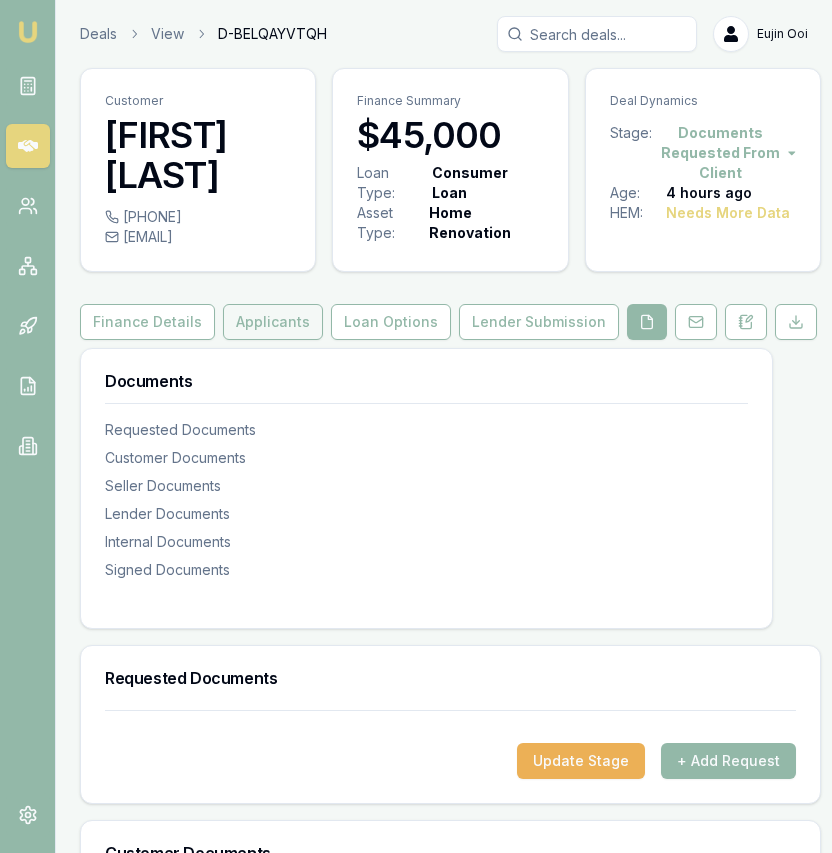 click on "Applicants" at bounding box center [273, 322] 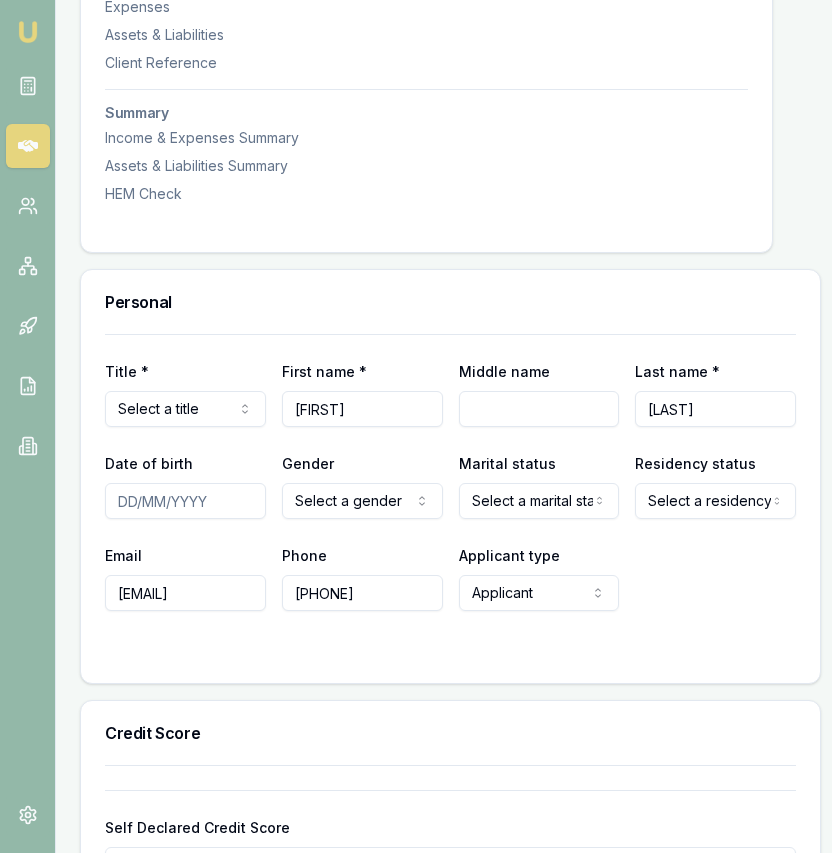 scroll, scrollTop: 727, scrollLeft: 0, axis: vertical 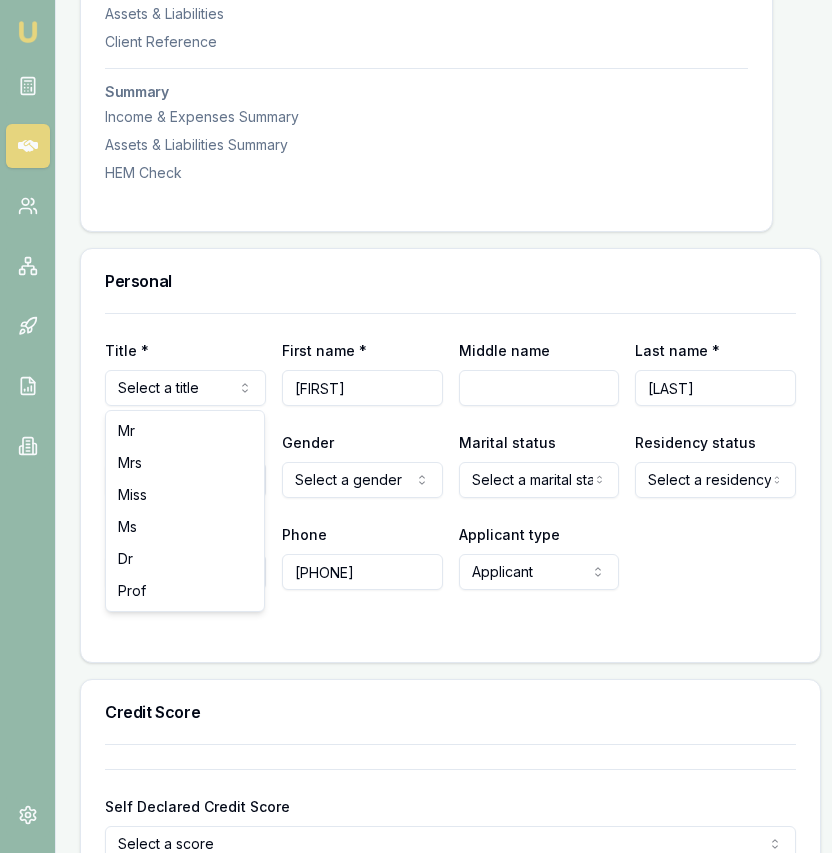 click on "Emu Broker Deals View D-BELQAYVTQH Eujin Ooi Toggle Menu Customer [FIRST] [LAST] [PHONE] [EMAIL] Finance Summary $45,000 Loan Type: Consumer Loan Asset Type : Home Renovation Deal Dynamics Stage: Documents Requested From Client Age: 4 hours ago HEM: Needs More Data Finance Details Applicants Loan Options Lender Submission Applicant Information [FIRST] [LAST] switch Personal Personal Details Credit Score Identification Bank Details Residential Dependants Employment Income Expenses Assets & Liabilities Client Reference Summary Income & Expenses Summary Assets & Liabilities Summary HEM Check Personal Title * Select a title Mr Mrs Miss Ms Dr Prof First name * [FIRST] Middle name Last name * [LAST] Date of birth Gender Select a gender Male Female Other Not disclosed Marital status Select a marital status Single Married De facto Separated Divorced Widowed Residency status Select a residency status Australian citizen Permanent resident Visa holder Email [EMAIL] Low" at bounding box center [416, -301] 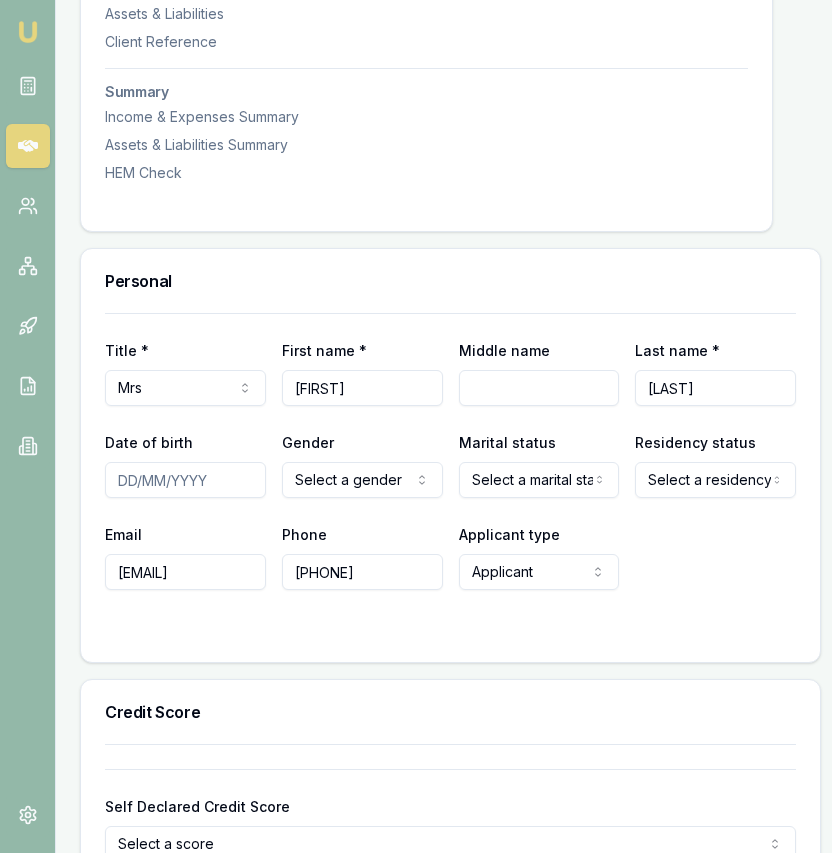 click on "Date of birth" at bounding box center [185, 480] 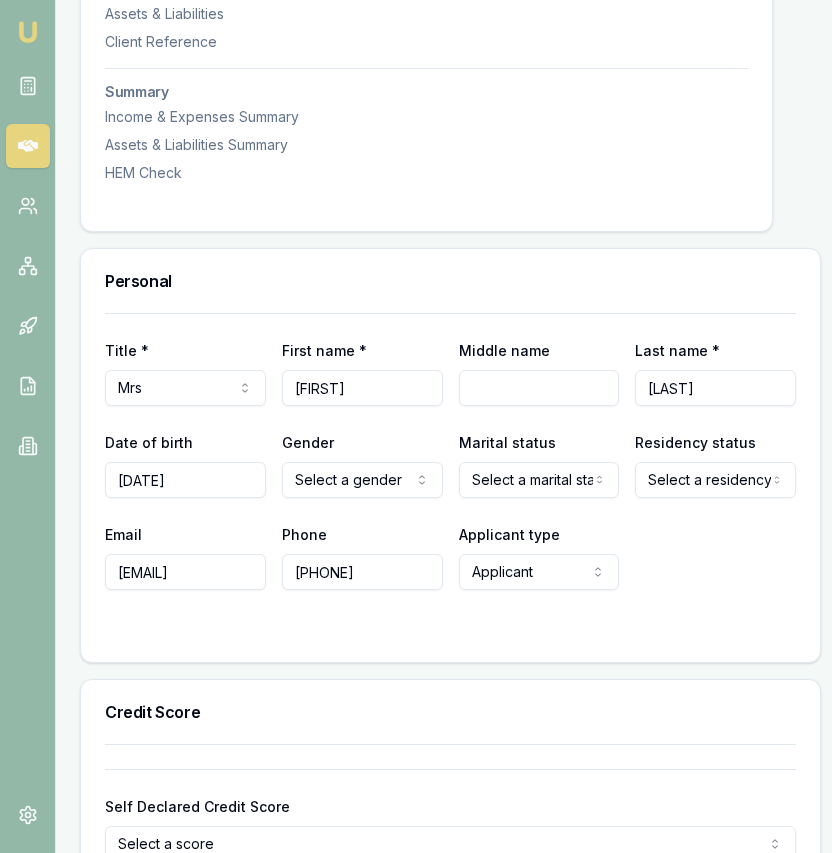 type on "[DATE]" 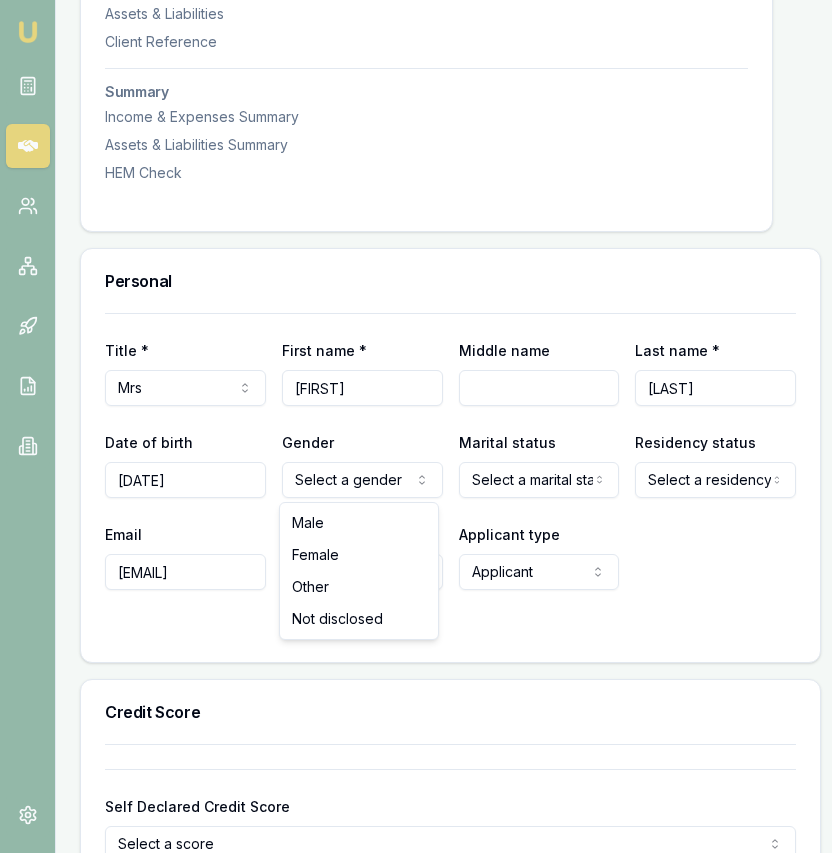 click on "Emu Broker Deals View D-BELQAYVTQH Eujin Ooi Toggle Menu Customer [FIRST] [LAST] [PHONE] [EMAIL] Finance Summary $45,000 Loan Type: Consumer Loan Asset Type : Home Renovation Deal Dynamics Stage: Documents Requested From Client Age: 4 hours ago HEM: Needs More Data Finance Details Applicants Loan Options Lender Submission Applicant Information [FIRST] [LAST] switch Personal Personal Details Credit Score Identification Bank Details Residential Dependants Employment Income Expenses Assets & Liabilities Client Reference Summary Income & Expenses Summary Assets & Liabilities Summary HEM Check Personal Title * Mrs Mr Mrs Miss Ms Dr Prof First name * [FIRST] Middle name Last name * [LAST] Date of birth [DATE] Gender Select a gender Male Female Other Not disclosed Marital status Select a marital status Single Married De facto Separated Divorced Widowed Residency status Select a residency status Australian citizen Permanent resident Visa holder Email [EMAIL] Low" at bounding box center [416, -301] 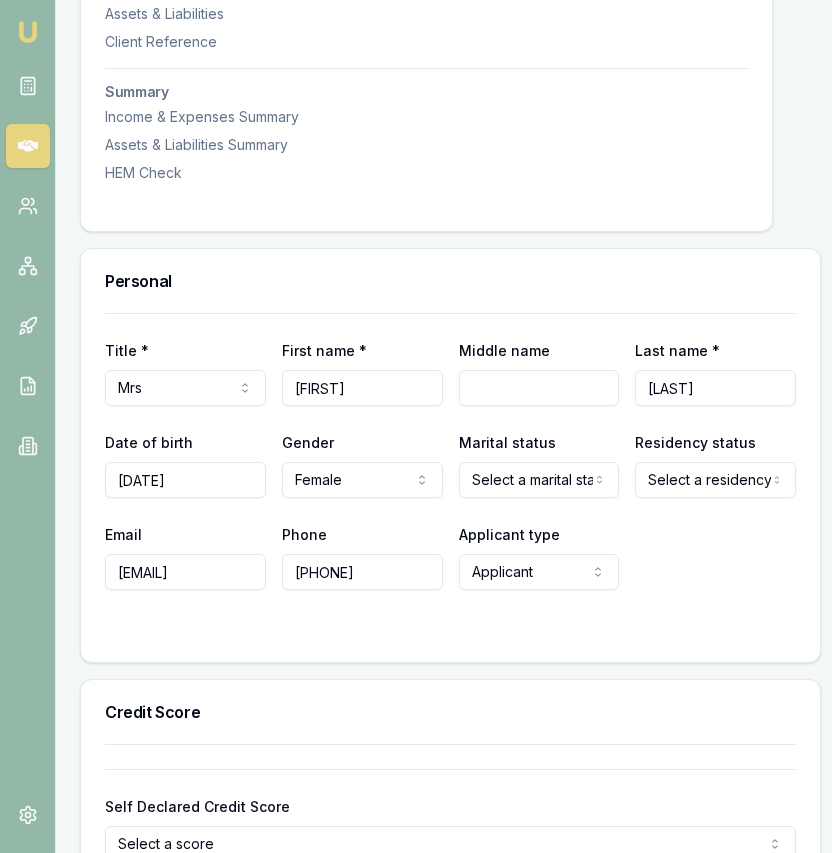 click on "Emu Broker Deals View D-BELQAYVTQH Eujin Ooi Toggle Menu Customer [FIRST] [LAST] [PHONE] [EMAIL] Finance Summary $45,000 Loan Type: Consumer Loan Asset Type : Home Renovation Deal Dynamics Stage: Documents Requested From Client Age: 4 hours ago HEM: Needs More Data Finance Details Applicants Loan Options Lender Submission Applicant Information [FIRST] [LAST] switch Personal Personal Details Credit Score Identification Bank Details Residential Dependants Employment Income Expenses Assets & Liabilities Client Reference Summary Income & Expenses Summary Assets & Liabilities Summary HEM Check Personal Title * Mrs Mr Mrs Miss Ms Dr Prof First name * [FIRST] Middle name Last name * [LAST] Date of birth [DATE] Gender Female Male Female Other Not disclosed Marital status Select a marital status Single Married De facto Separated Divorced Widowed Residency status Select a residency status Australian citizen Permanent resident Visa holder Email [EMAIL] Phone Fair" at bounding box center (416, -301) 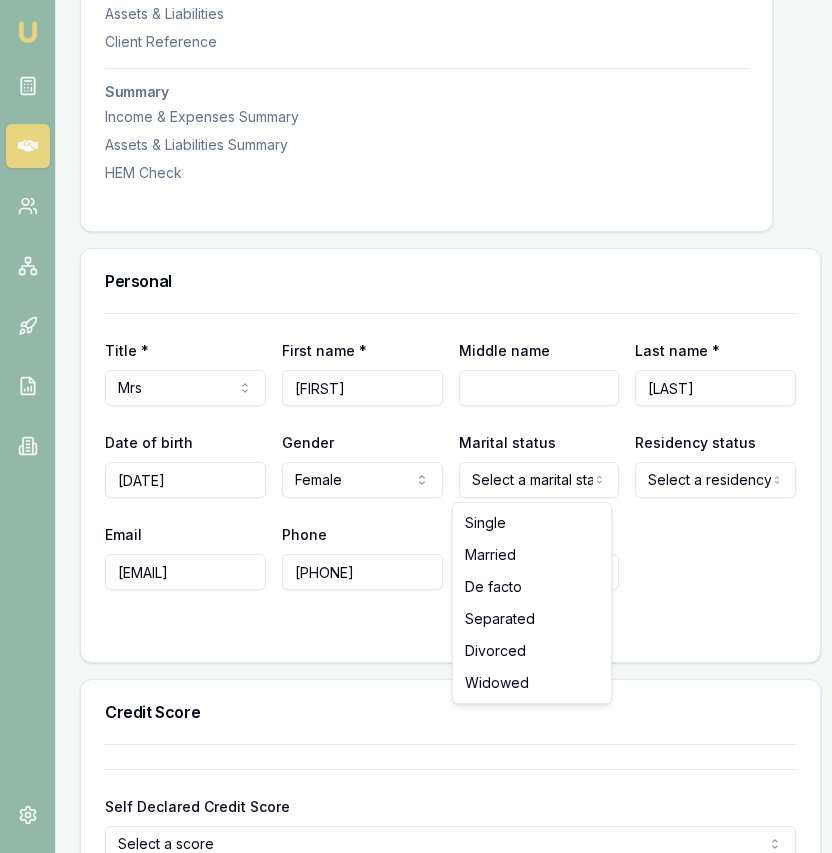 select on "MARRIED" 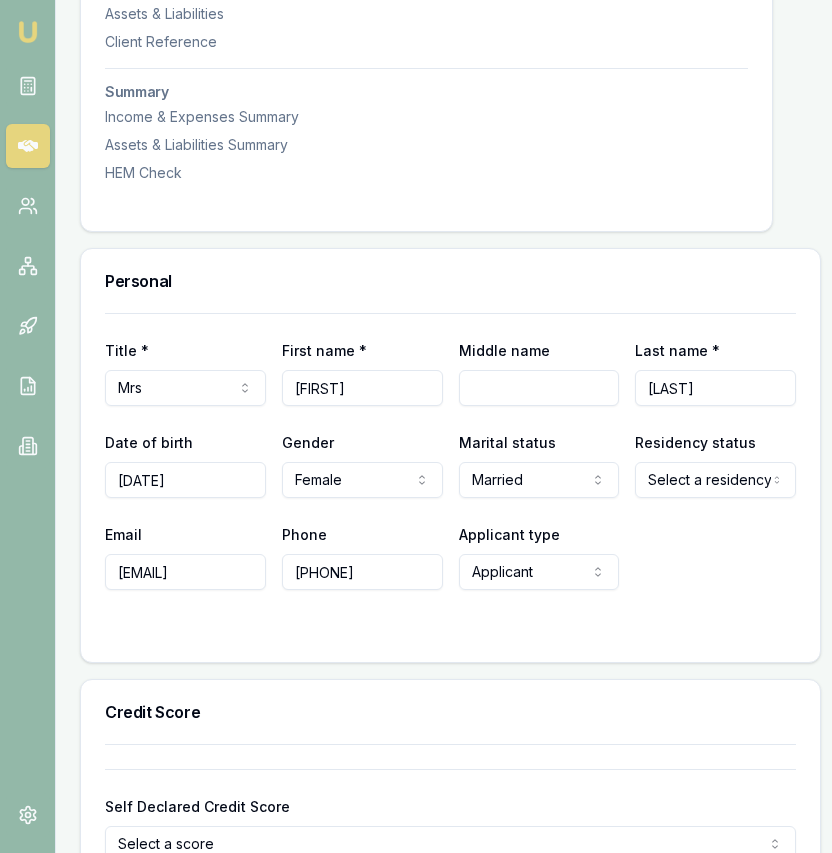 click on "Emu Broker Deals View D-BELQAYVTQH Eujin Ooi Toggle Menu Customer [FIRST] [LAST] [PHONE] [EMAIL] Finance Summary $45,000 Loan Type: Consumer Loan Asset Type : Home Renovation Deal Dynamics Stage: Documents Requested From Client Age: 4 hours ago HEM: Needs More Data Finance Details Applicants Loan Options Lender Submission Applicant Information [FIRST] [LAST] switch Personal Personal Details Credit Score Identification Bank Details Residential Dependants Employment Income Expenses Assets & Liabilities Client Reference Summary Income & Expenses Summary Assets & Liabilities Summary HEM Check Personal Title * Mrs Mr Mrs Miss Ms Dr Prof First name * [FIRST] Middle name Last name * [LAST] Date of birth [DATE] Gender Female Male Female Other Not disclosed Marital status Married Single Married De facto Separated Divorced Widowed Residency status Select a residency status Australian citizen Permanent resident Visa holder Email [EMAIL] Phone [PHONE] Applicant" at bounding box center [416, -301] 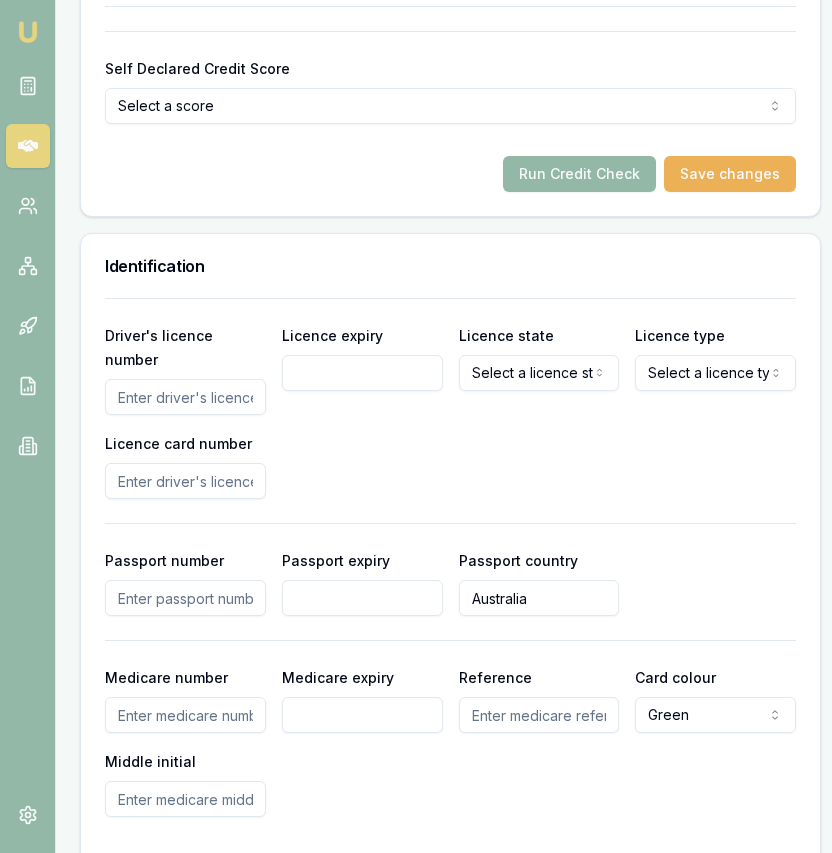 scroll, scrollTop: 1467, scrollLeft: 0, axis: vertical 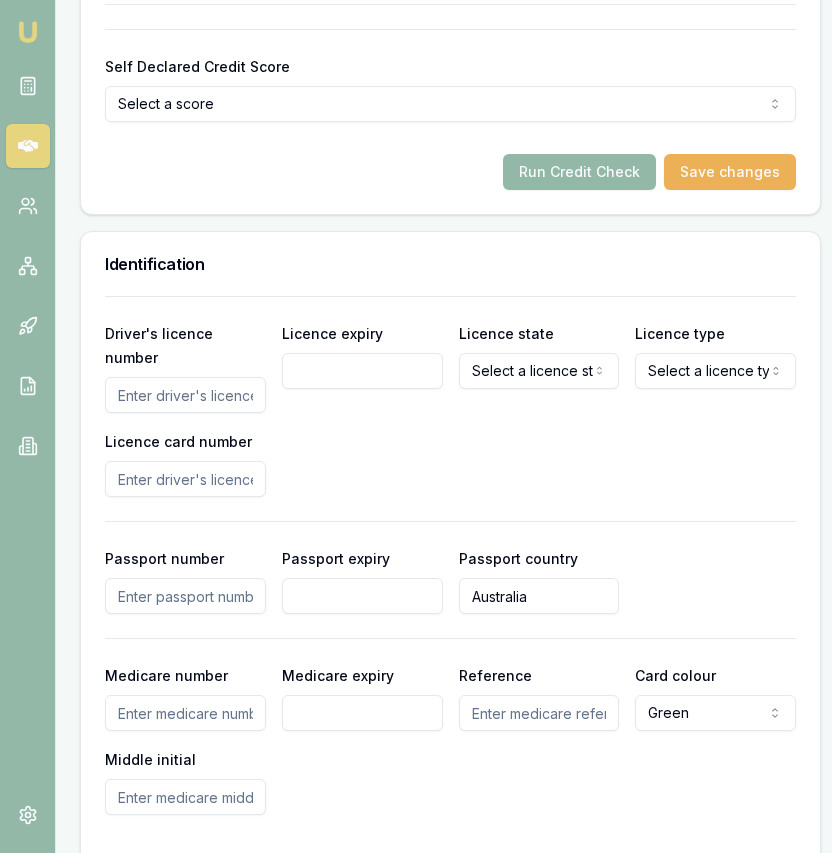 click on "Driver's licence number" at bounding box center (185, 395) 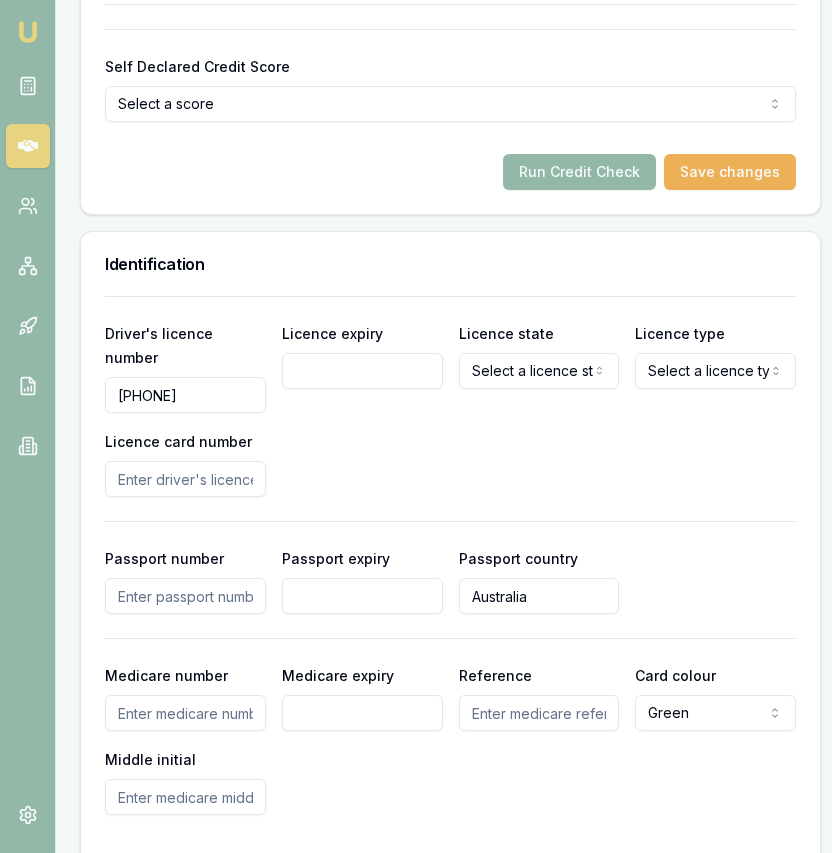 type on "[PHONE]" 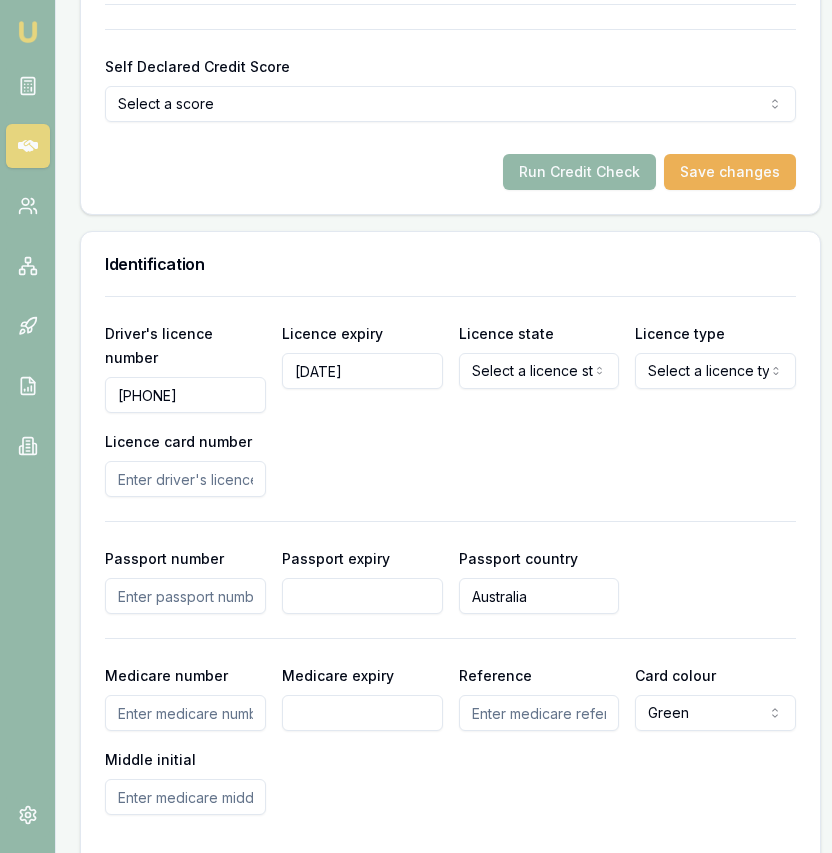 type on "[DATE]" 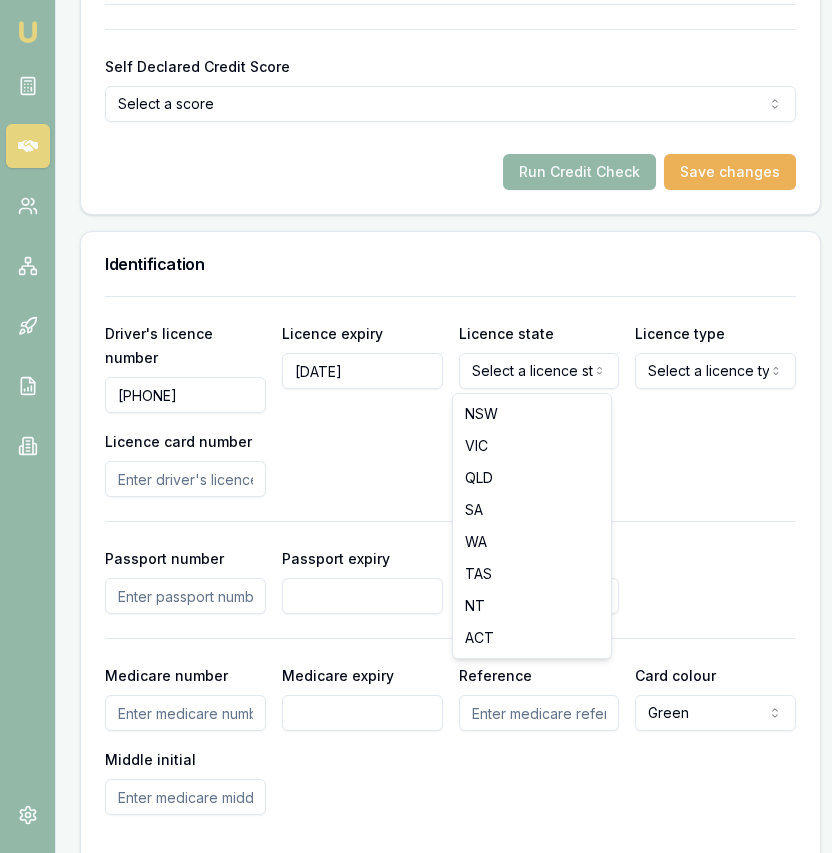 click on "Emu Broker Deals View D-BELQAYVTQH Eujin Ooi Toggle Menu Customer [FIRST] [LAST] [PHONE] [EMAIL] Finance Summary $45,000 Loan Type: Consumer Loan Asset Type : Home Renovation Deal Dynamics Stage: Documents Requested From Client Age: 4 hours ago HEM: Needs More Data Finance Details Applicants Loan Options Lender Submission Applicant Information [FIRST] [LAST] switch Personal Personal Details Credit Score Identification Bank Details Residential Dependants Employment Income Expenses Assets & Liabilities Client Reference Summary Income & Expenses Summary Assets & Liabilities Summary HEM Check Personal Title * Mrs Mr Mrs Miss Ms Dr Prof First name * [FIRST] Middle name Last name * [LAST] Date of birth [DATE] Gender Female Male Female Other Not disclosed Marital status Married Single Married De facto Separated Divorced Widowed Residency status Australian citizen Australian citizen Permanent resident Visa holder Email [EMAIL] Phone [PHONE] Applicant type SA" at bounding box center [416, -1041] 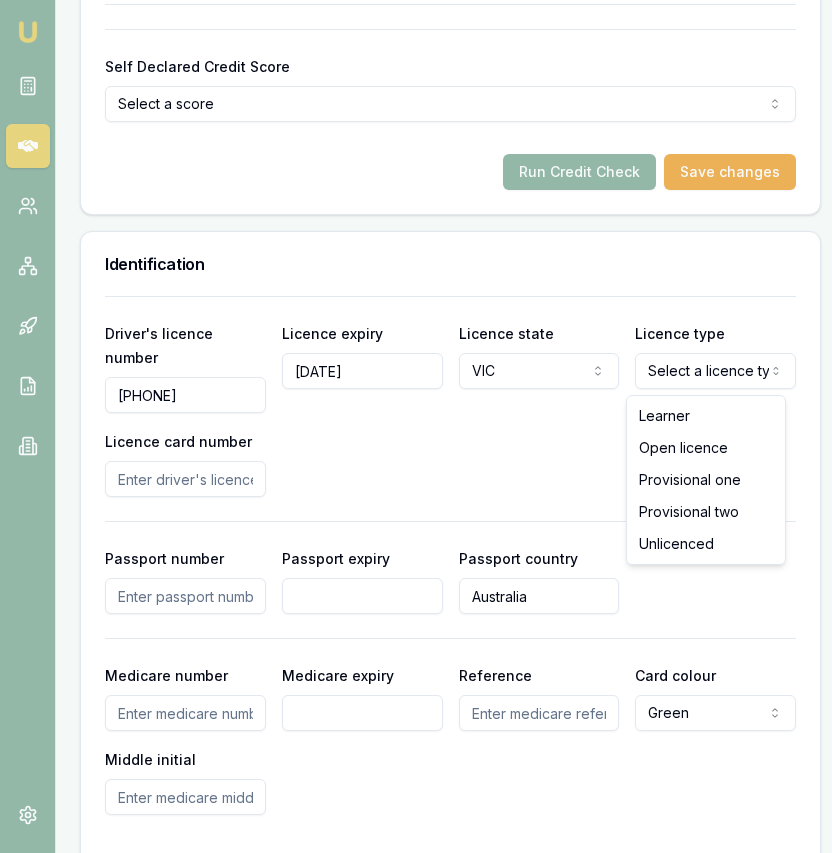click on "Emu Broker Deals View D-BELQAYVTQH Eujin Ooi Toggle Menu Customer [FIRST] [LAST] [PHONE] [EMAIL] Finance Summary $45,000 Loan Type: Consumer Loan Asset Type : Home Renovation Deal Dynamics Stage: Documents Requested From Client Age: 4 hours ago HEM: Needs More Data Finance Details Applicants Loan Options Lender Submission Applicant Information [FIRST] [LAST] switch Personal Personal Details Credit Score Identification Bank Details Residential Dependants Employment Income Expenses Assets & Liabilities Client Reference Summary Income & Expenses Summary Assets & Liabilities Summary HEM Check Personal Title * Mrs Mr Mrs Miss Ms Dr Prof First name * [FIRST] Middle name Last name * [LAST] Date of birth [DATE] Gender Female Male Female Other Not disclosed Marital status Married Single Married De facto Separated Divorced Widowed Residency status Australian citizen Australian citizen Permanent resident Visa holder Email [EMAIL] Phone [PHONE] Applicant type SA" at bounding box center (416, -1041) 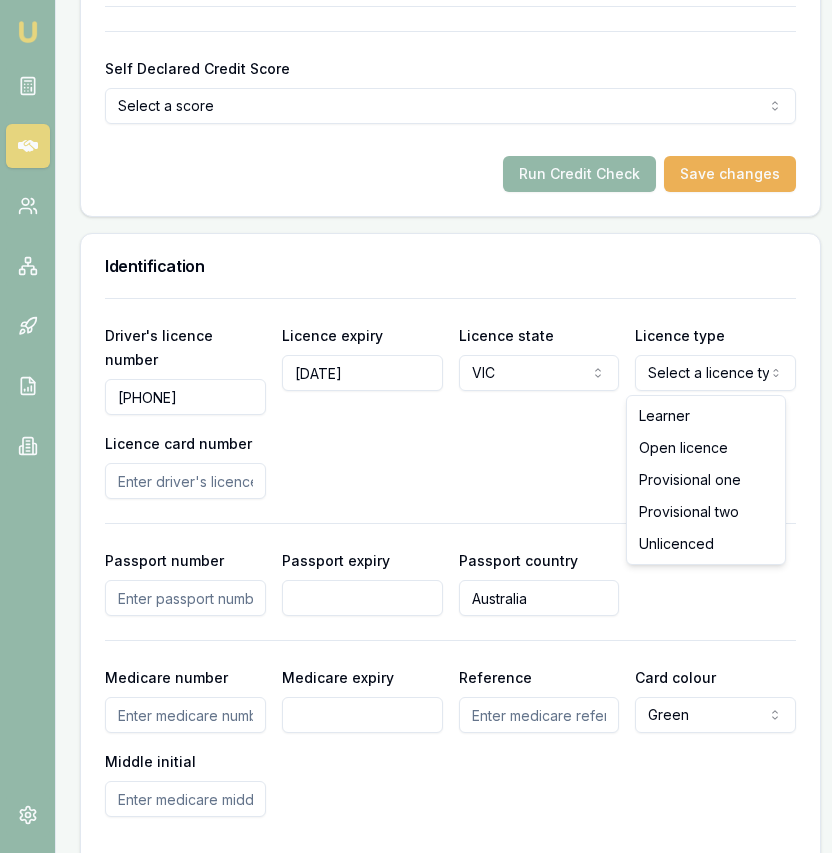 select on "OPEN_LICENCE" 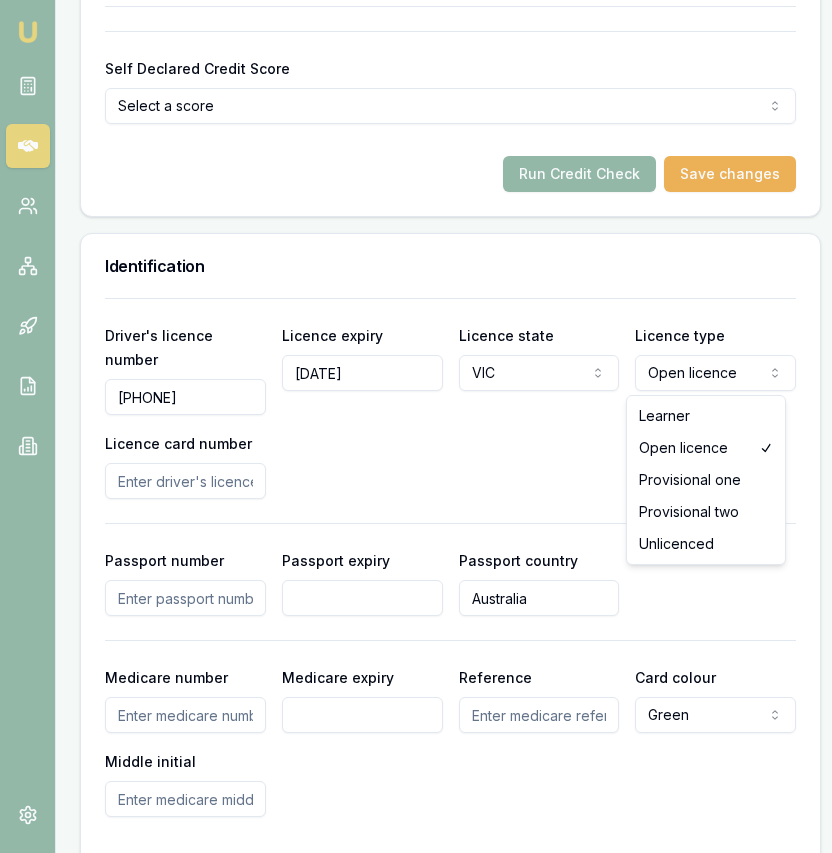 click on "Emu Broker Deals View D-BELQAYVTQH Eujin Ooi Toggle Menu Customer [FIRST] [LAST] [PHONE] [EMAIL] Finance Summary $45,000 Loan Type: Consumer Loan Asset Type : Home Renovation Deal Dynamics Stage: Documents Requested From Client Age: 4 hours ago HEM: Needs More Data Finance Details Applicants Loan Options Lender Submission Applicant Information [FIRST] [LAST] switch Personal Personal Details Credit Score Identification Bank Details Residential Dependants Employment Income Expenses Assets & Liabilities Client Reference Summary Income & Expenses Summary Assets & Liabilities Summary HEM Check Personal Title * Mrs Mr Mrs Miss Ms Dr Prof First name * [FIRST] Middle name Last name * [LAST] Date of birth [DATE] Gender Female Male Female Other Not disclosed Marital status Married Single Married De facto Separated Divorced Widowed Residency status Australian citizen Australian citizen Permanent resident Visa holder Email [EMAIL] Phone [PHONE] Applicant type SA" at bounding box center [416, -1039] 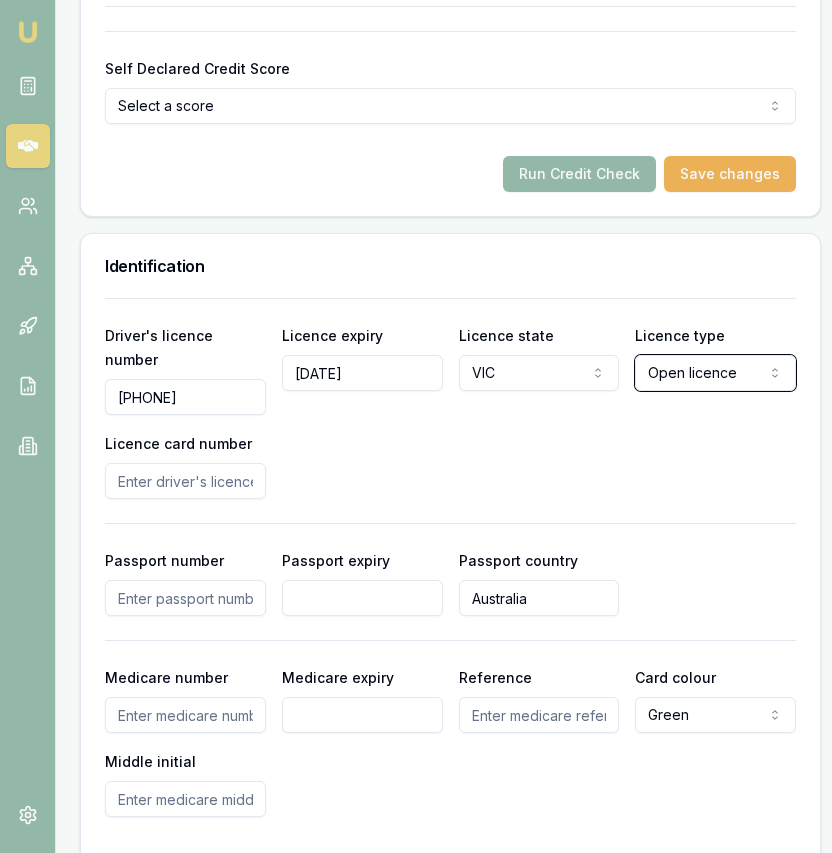 click on "Emu Broker Deals View D-BELQAYVTQH Eujin Ooi Toggle Menu Customer [FIRST] [LAST] [PHONE] [EMAIL] Finance Summary $45,000 Loan Type: Consumer Loan Asset Type : Home Renovation Deal Dynamics Stage: Documents Requested From Client Age: 4 hours ago HEM: Needs More Data Finance Details Applicants Loan Options Lender Submission Applicant Information [FIRST] [LAST] switch Personal Personal Details Credit Score Identification Bank Details Residential Dependants Employment Income Expenses Assets & Liabilities Client Reference Summary Income & Expenses Summary Assets & Liabilities Summary HEM Check Personal Title * Mrs Mr Mrs Miss Ms Dr Prof First name * [FIRST] Middle name Last name * [LAST] Date of birth [DATE] Gender Female Male Female Other Not disclosed Marital status Married Single Married De facto Separated Divorced Widowed Residency status Australian citizen Australian citizen Permanent resident Visa holder Email [EMAIL] Phone [PHONE] Applicant type SA" at bounding box center [416, -1039] 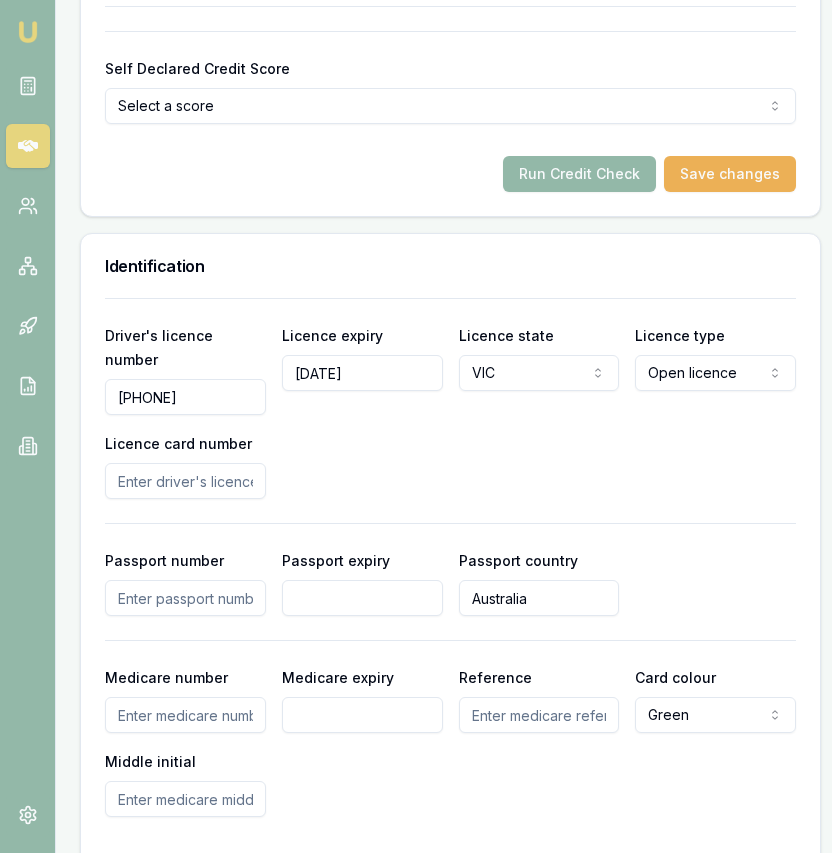 click on "Licence card number" at bounding box center [185, 481] 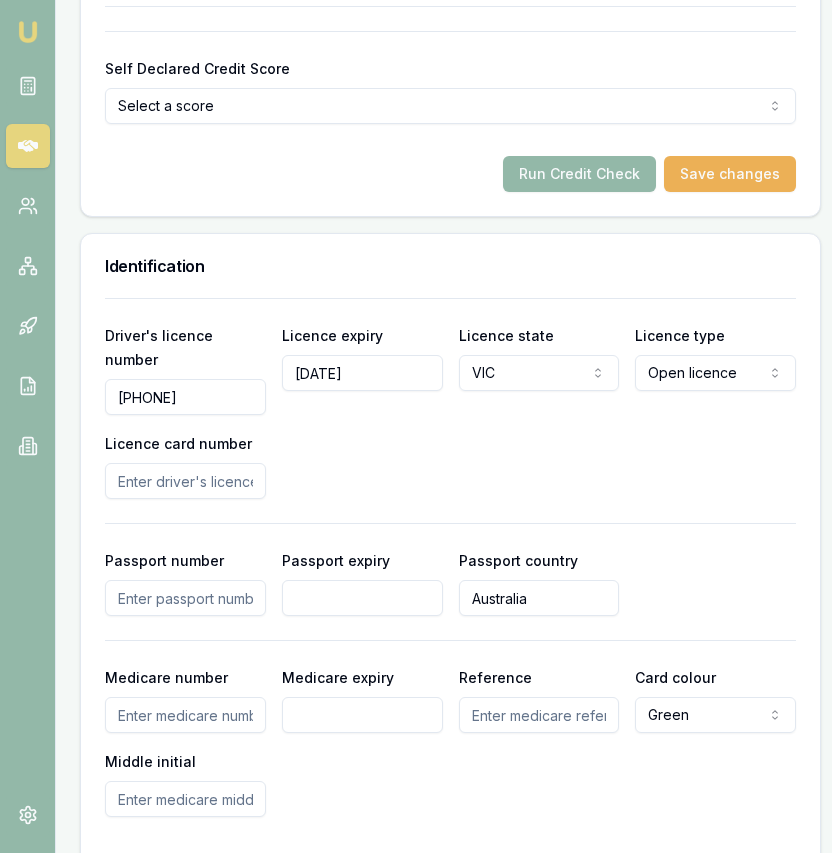 click on "Licence card number" at bounding box center [185, 481] 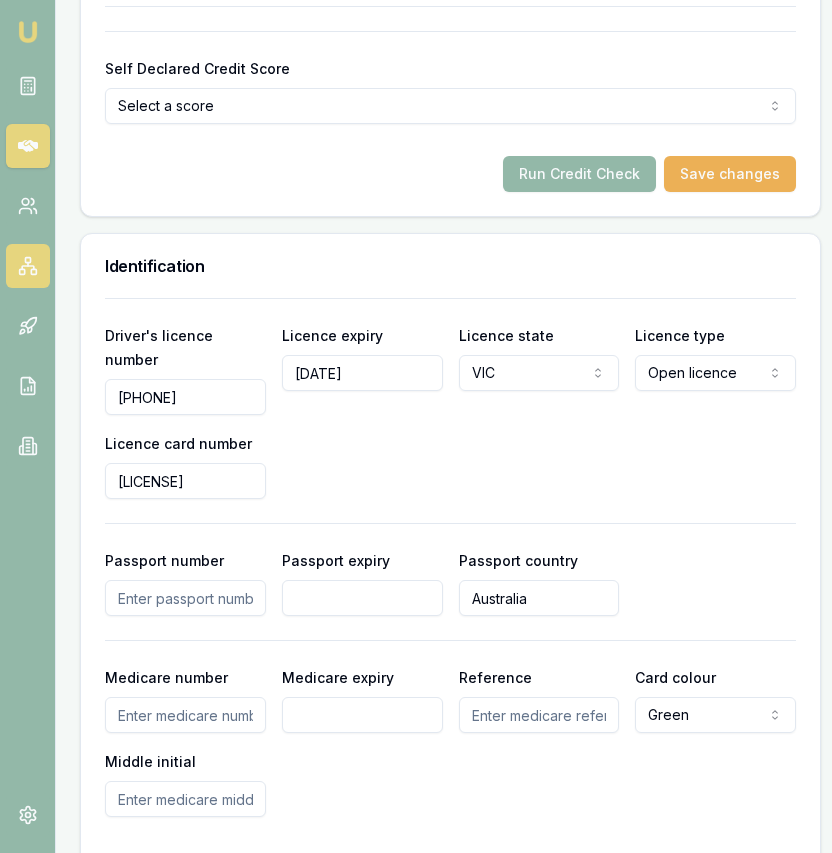 type on "[LICENSE]" 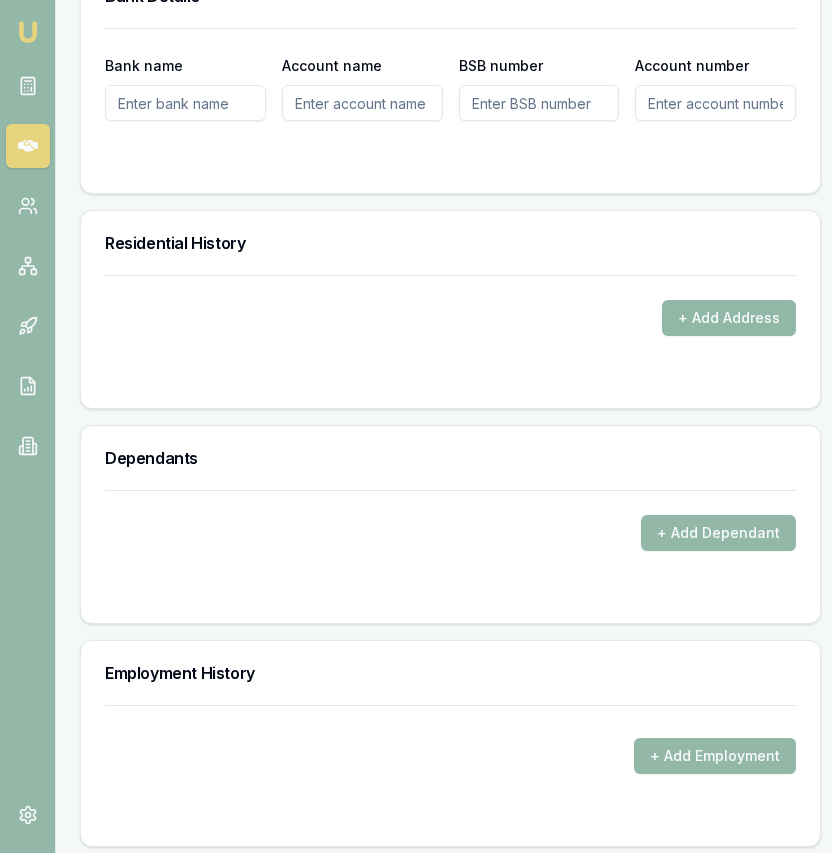 click on "+ Add Address" at bounding box center (729, 318) 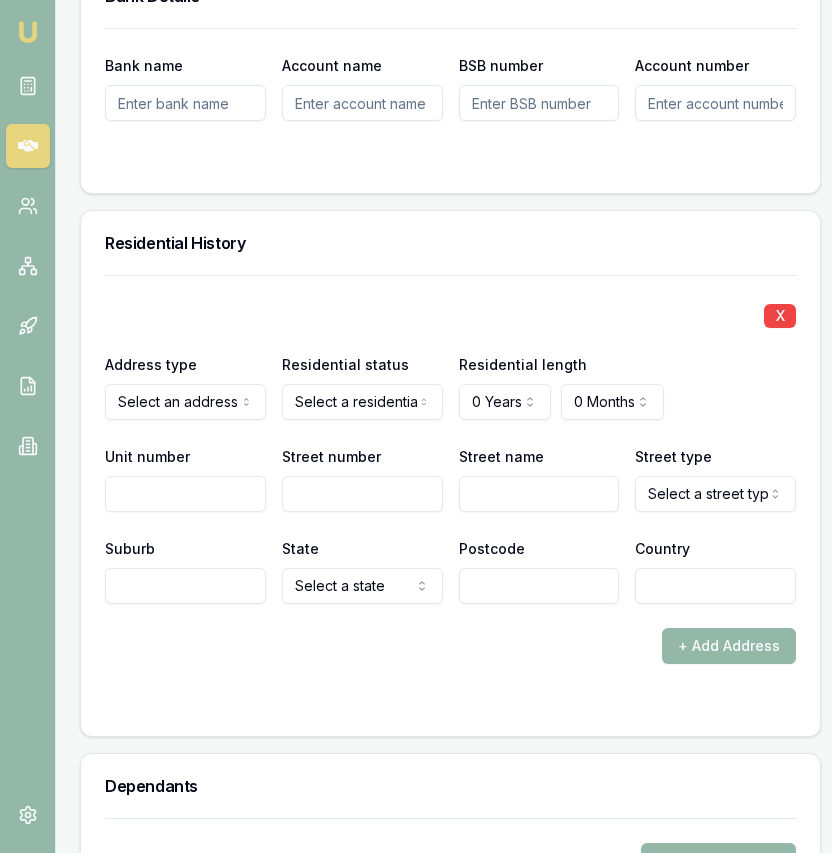 scroll, scrollTop: 2407, scrollLeft: 0, axis: vertical 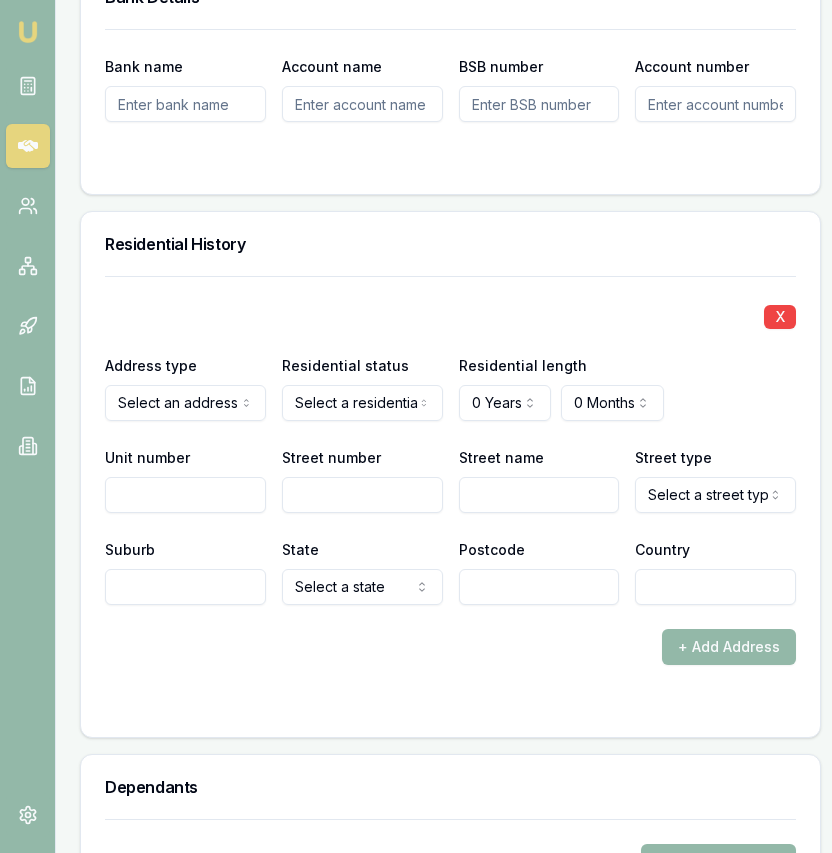 click on "Emu Broker Deals View D-BELQAYVTQH Eujin Ooi Toggle Menu Customer [FIRST] [LAST] [PHONE] [EMAIL] Finance Summary $45,000 Loan Type: Consumer Loan Asset Type : Home Renovation Deal Dynamics Stage: Documents Requested From Client Age: 4 hours ago HEM: Needs More Data Finance Details Applicants Loan Options Lender Submission Applicant Information [FIRST] [LAST] switch Personal Personal Details Credit Score Identification Bank Details Residential Dependants Employment Income Expenses Assets & Liabilities Client Reference Summary Income & Expenses Summary Assets & Liabilities Summary HEM Check Personal Title * Mrs Mr Mrs Miss Ms Dr Prof First name * [FIRST] Middle name Last name * [LAST] Date of birth [DATE] Gender Female Male Female Other Not disclosed Marital status Married Single Married De facto Separated Divorced Widowed Residency status Australian citizen Australian citizen Permanent resident Visa holder Email [EMAIL] Phone [PHONE] Applicant type SA" at bounding box center (416, -1981) 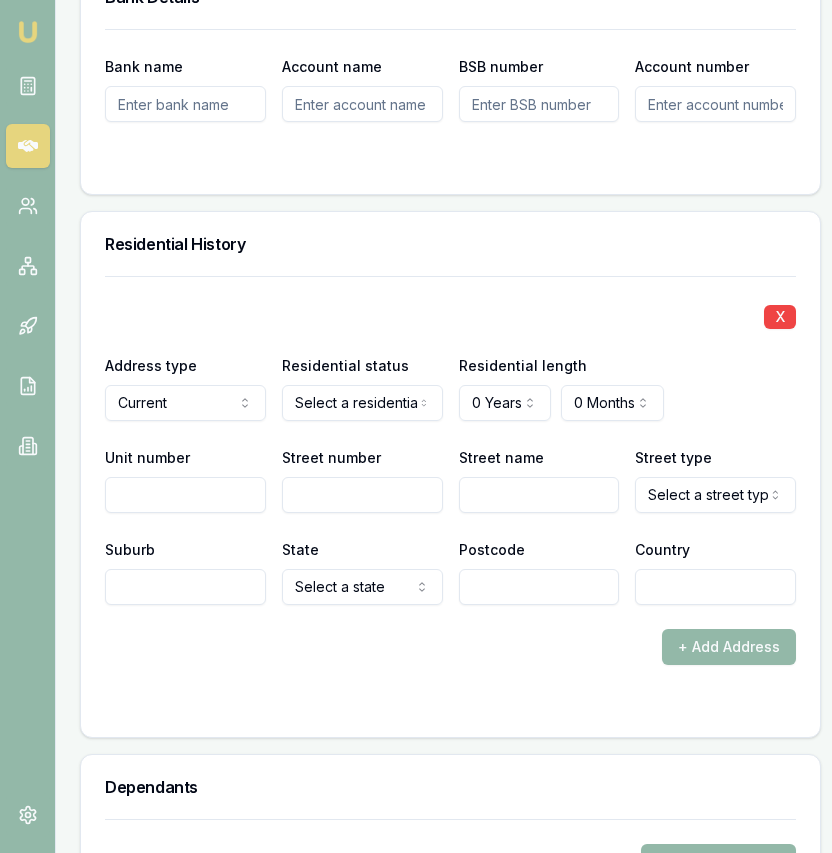 click on "Emu Broker Deals View D-BELQAYVTQH Eujin Ooi Toggle Menu Customer [FIRST] [LAST] [PHONE] [EMAIL] Finance Summary $45,000 Loan Type: Consumer Loan Asset Type : Home Renovation Deal Dynamics Stage: Documents Requested From Client Age: 4 hours ago HEM: Needs More Data Finance Details Applicants Loan Options Lender Submission Applicant Information [FIRST] [LAST] switch Personal Personal Details Credit Score Identification Bank Details Residential Dependants Employment Income Expenses Assets & Liabilities Client Reference Summary Income & Expenses Summary Assets & Liabilities Summary HEM Check Personal Title * Mrs Mr Mrs Miss Ms Dr Prof First name * [FIRST] Middle name Last name * [LAST] Date of birth [DATE] Gender Female Male Female Other Not disclosed Marital status Married Single Married De facto Separated Divorced Widowed Residency status Australian citizen Australian citizen Permanent resident Visa holder Email [EMAIL] Phone [PHONE] Applicant type SA" at bounding box center (416, -1981) 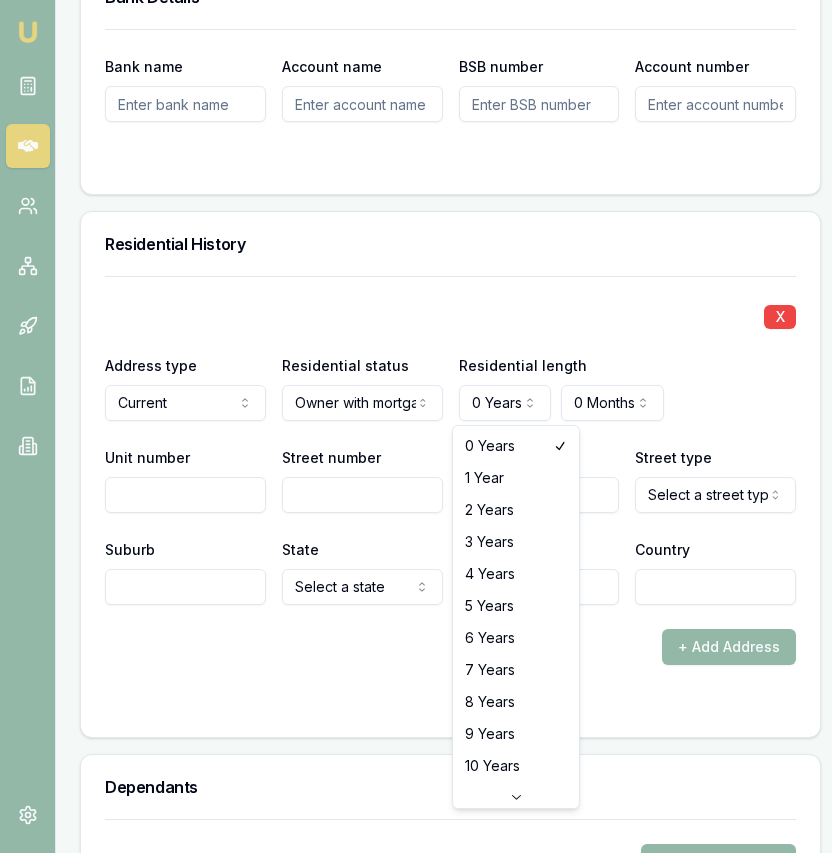 click on "Emu Broker Deals View D-BELQAYVTQH Eujin Ooi Toggle Menu Customer [FIRST] [LAST] [PHONE] [EMAIL] Finance Summary $45,000 Loan Type: Consumer Loan Asset Type : Home Renovation Deal Dynamics Stage: Documents Requested From Client Age: 4 hours ago HEM: Needs More Data Finance Details Applicants Loan Options Lender Submission Applicant Information [FIRST] [LAST] switch Personal Personal Details Credit Score Identification Bank Details Residential Dependants Employment Income Expenses Assets & Liabilities Client Reference Summary Income & Expenses Summary Assets & Liabilities Summary HEM Check Personal Title * Mrs Mr Mrs Miss Ms Dr Prof First name * [FIRST] Middle name Last name * [LAST] Date of birth [DATE] Gender Female Male Female Other Not disclosed Marital status Married Single Married De facto Separated Divorced Widowed Residency status Australian citizen Australian citizen Permanent resident Visa holder Email [EMAIL] Phone [PHONE] Applicant type SA" at bounding box center (416, -1981) 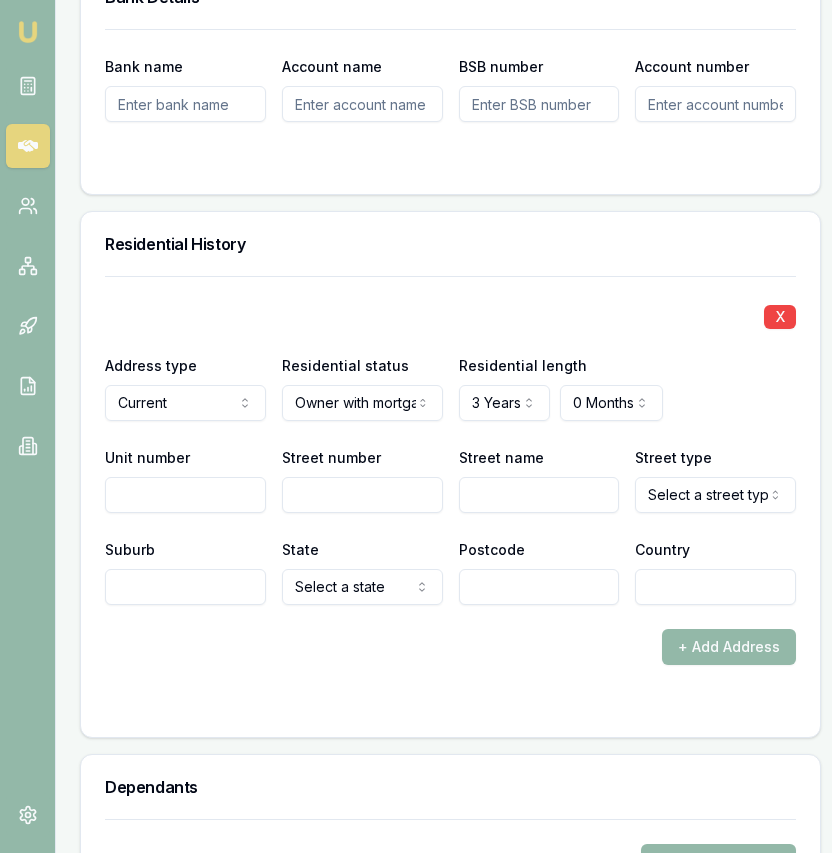 click on "Street number" at bounding box center [362, 495] 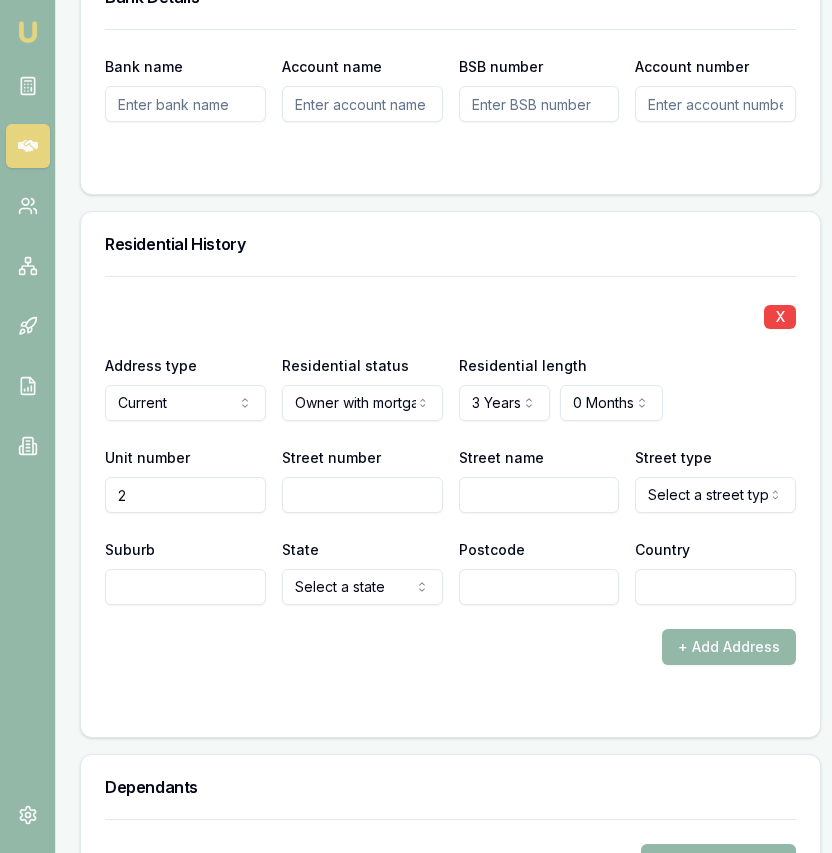 type on "2" 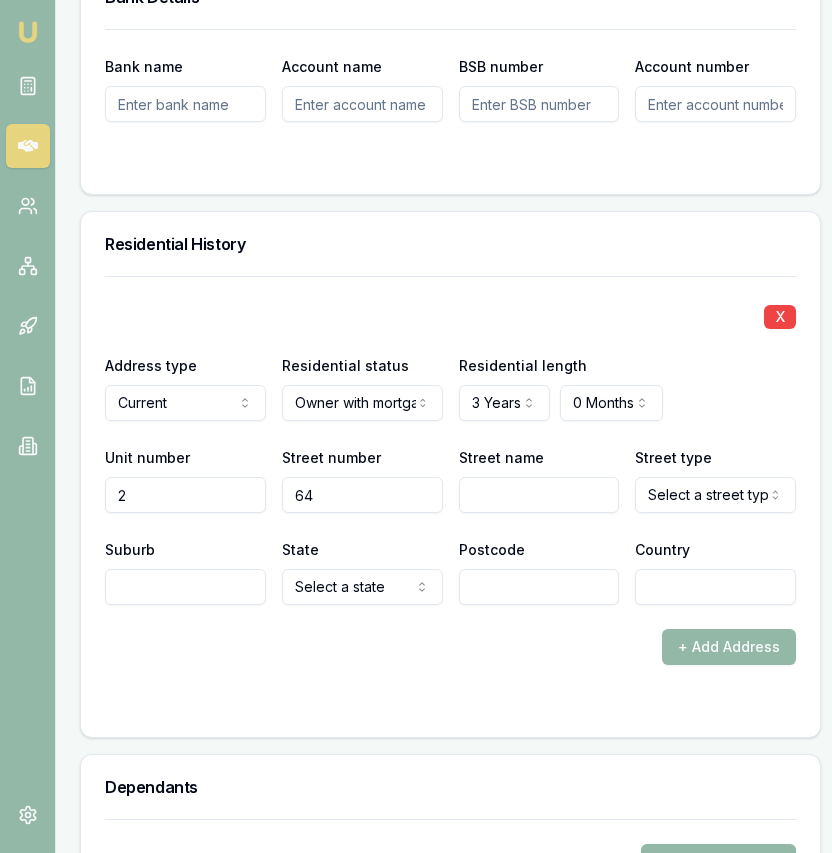type on "64" 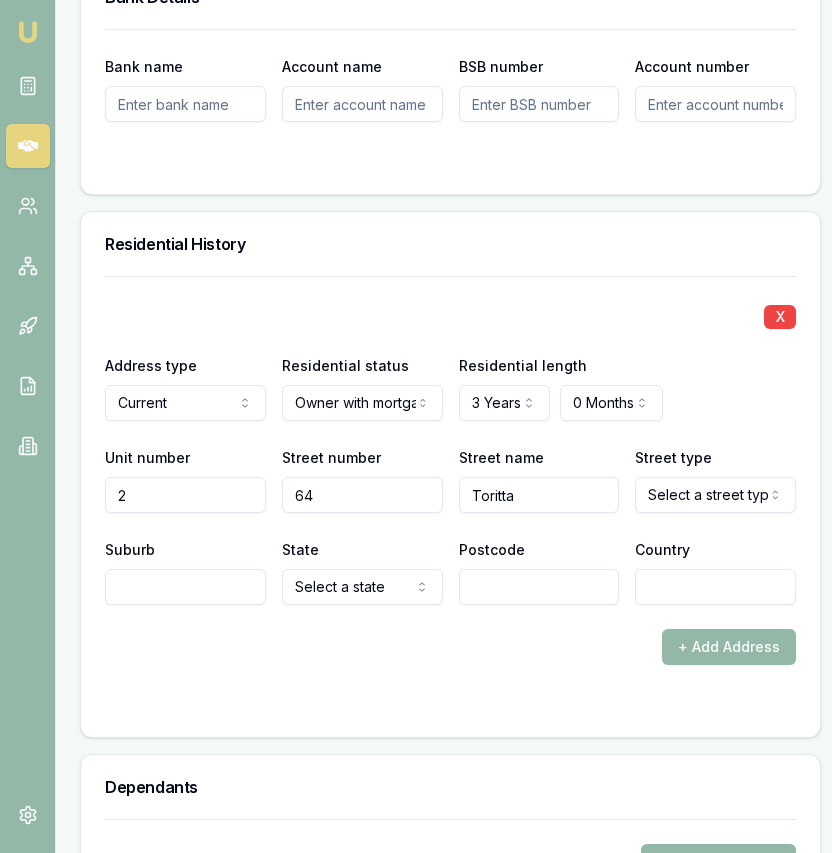 type on "Toritta" 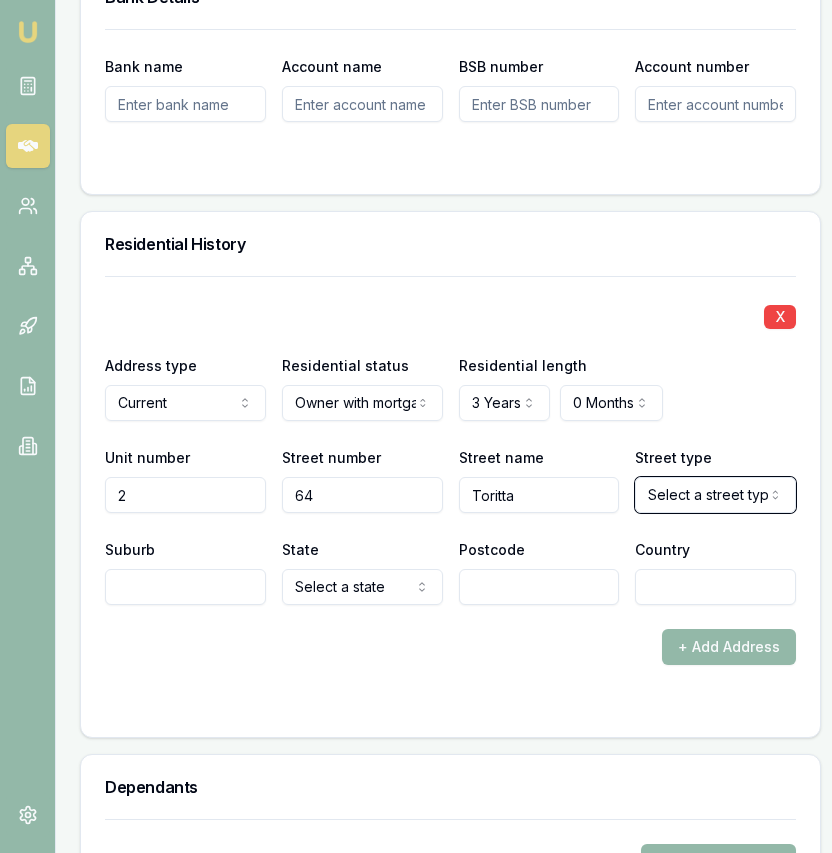 type 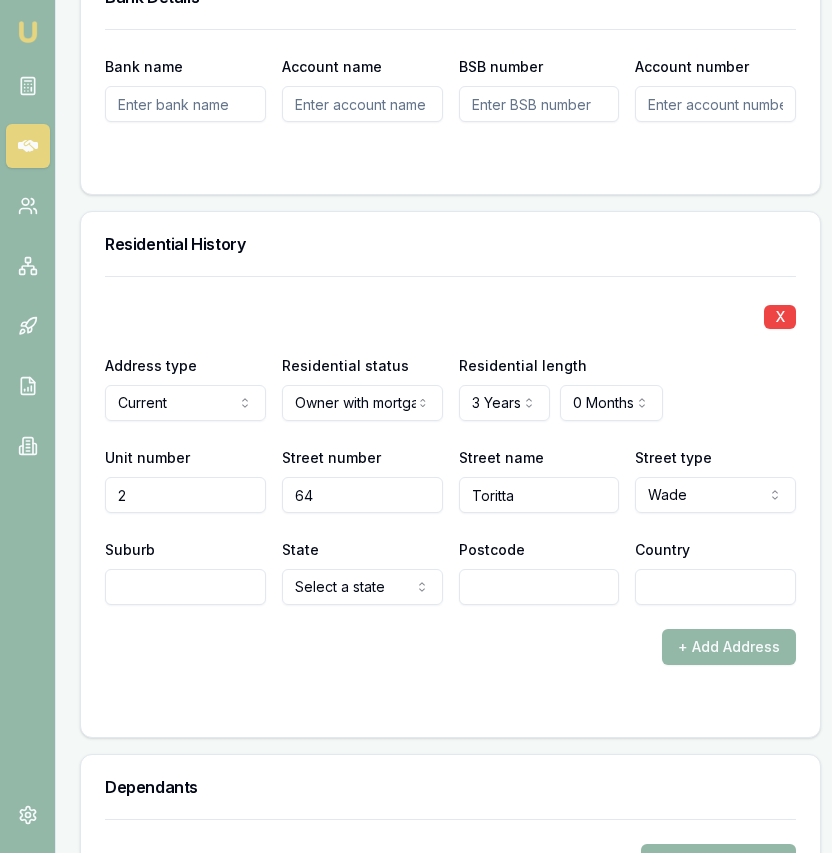 click on "Emu Broker Deals View D-BELQAYVTQH Eujin Ooi Toggle Menu Customer [FIRST] [LAST] [PHONE] [EMAIL] Finance Summary $45,000 Loan Type: Consumer Loan Asset Type : Home Renovation Deal Dynamics Stage: Documents Requested From Client Age: 4 hours ago HEM: Needs More Data Finance Details Applicants Loan Options Lender Submission Applicant Information [FIRST] [LAST] switch Personal Personal Details Credit Score Identification Bank Details Residential Dependants Employment Income Expenses Assets & Liabilities Client Reference Summary Income & Expenses Summary Assets & Liabilities Summary HEM Check Personal Title * Mrs Mr Mrs Miss Ms Dr Prof First name * [FIRST] Middle name Last name * [LAST] Date of birth [DATE] Gender Female Male Female Other Not disclosed Marital status Married Single Married De facto Separated Divorced Widowed Residency status Australian citizen Australian citizen Permanent resident Visa holder Email [EMAIL] Phone [PHONE] Applicant type SA" at bounding box center [416, -1981] 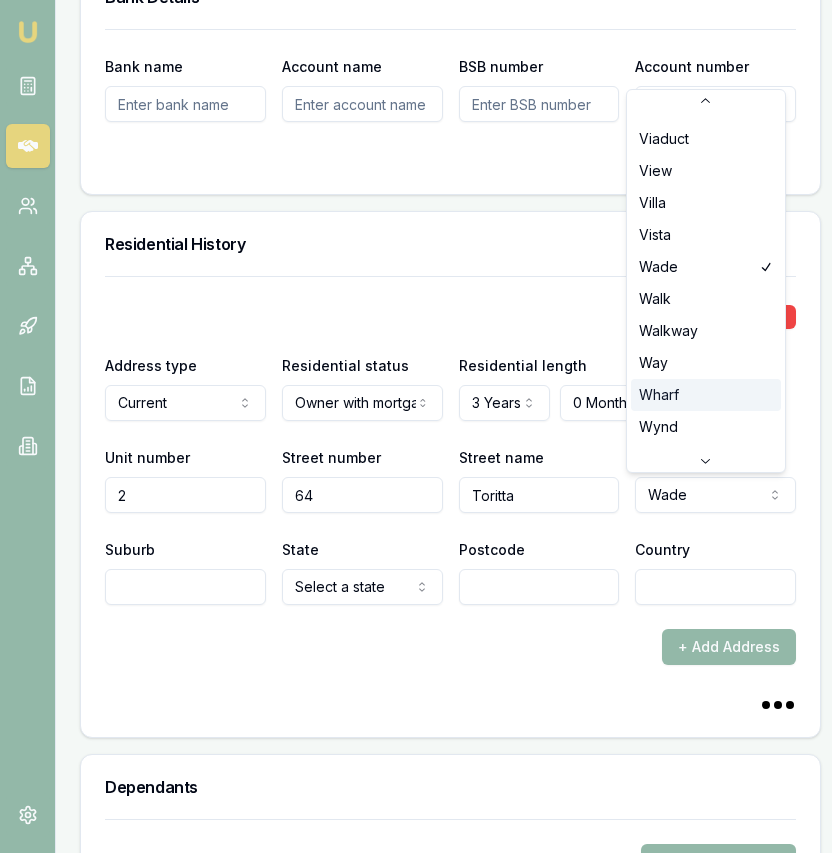 scroll, scrollTop: 6076, scrollLeft: 0, axis: vertical 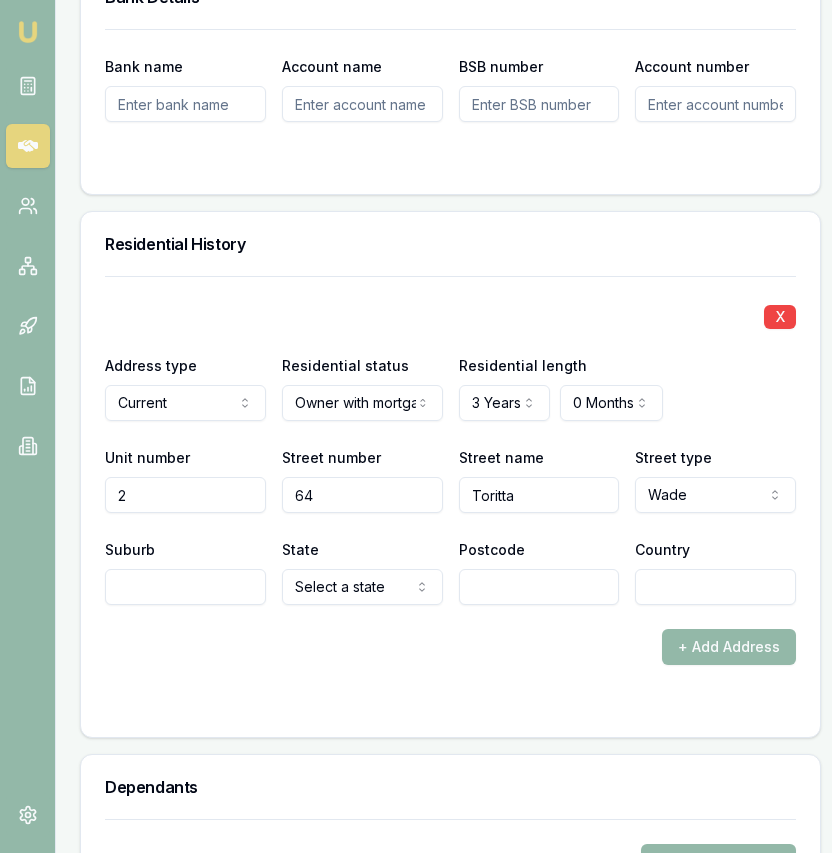 click on "Address type  Current Current Previous Residential status  Owner with mortgage Owner with mortgage Owner without mortgage Renter Living with parents Boarder Residential length  3 Years 0 Years 1 Year 2 Years 3 Years 4 Years 5 Years 6 Years 7 Years 8 Years 9 Years 10 Years 11 Years 12 Years 13 Years 14 Years 15 Years 16 Years 17 Years 18 Years 19 Years 20 Years 0 Months 0 Months 1 Month 2 Months 3 Months 4 Months 5 Months 6 Months 7 Months 8 Months 9 Months 10 Months 11 Months" at bounding box center (450, 387) 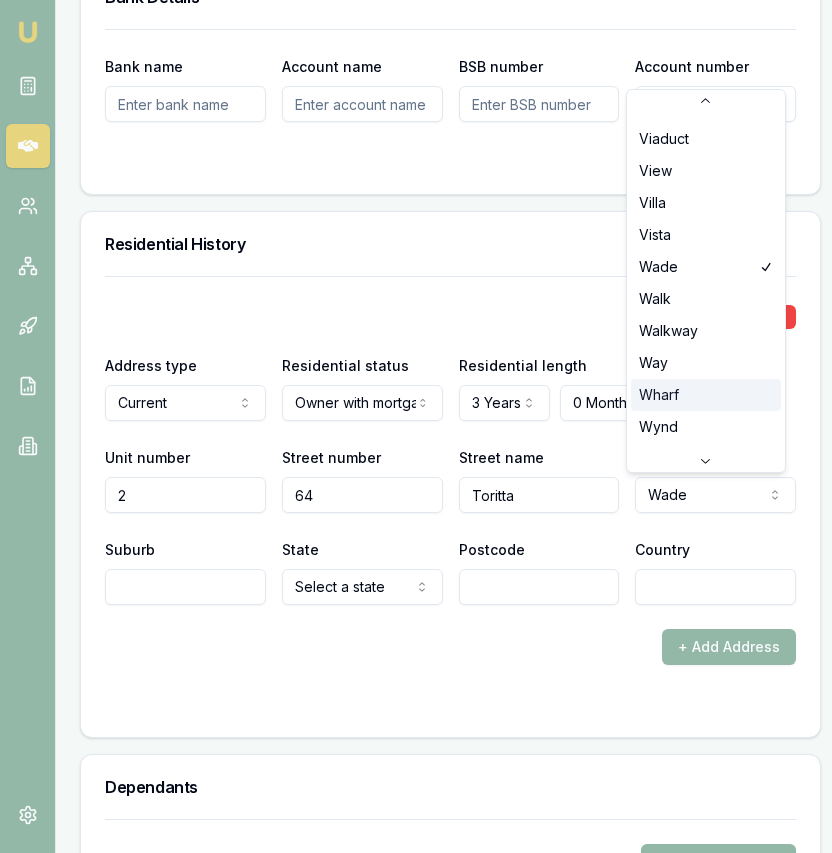 scroll, scrollTop: 6076, scrollLeft: 0, axis: vertical 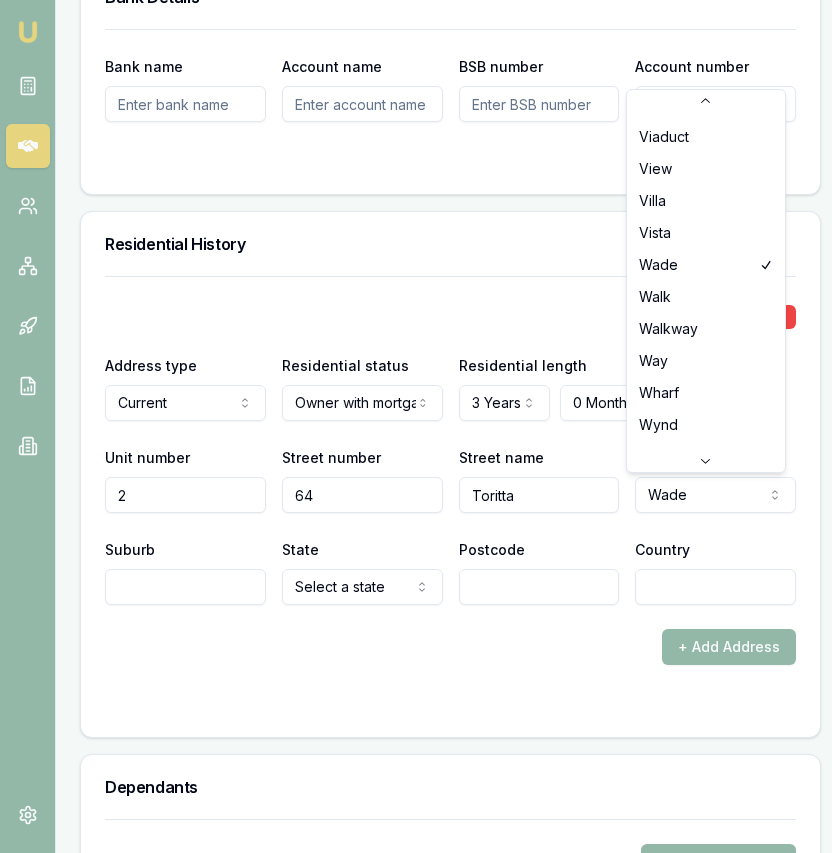 select on "Way" 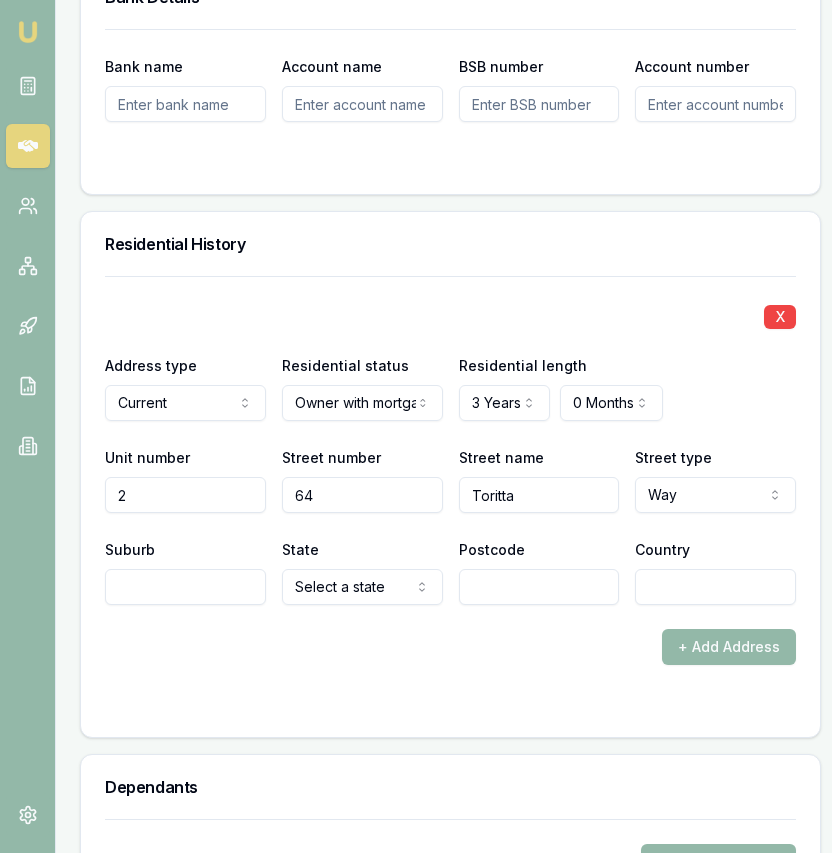 click on "Suburb" at bounding box center [185, 587] 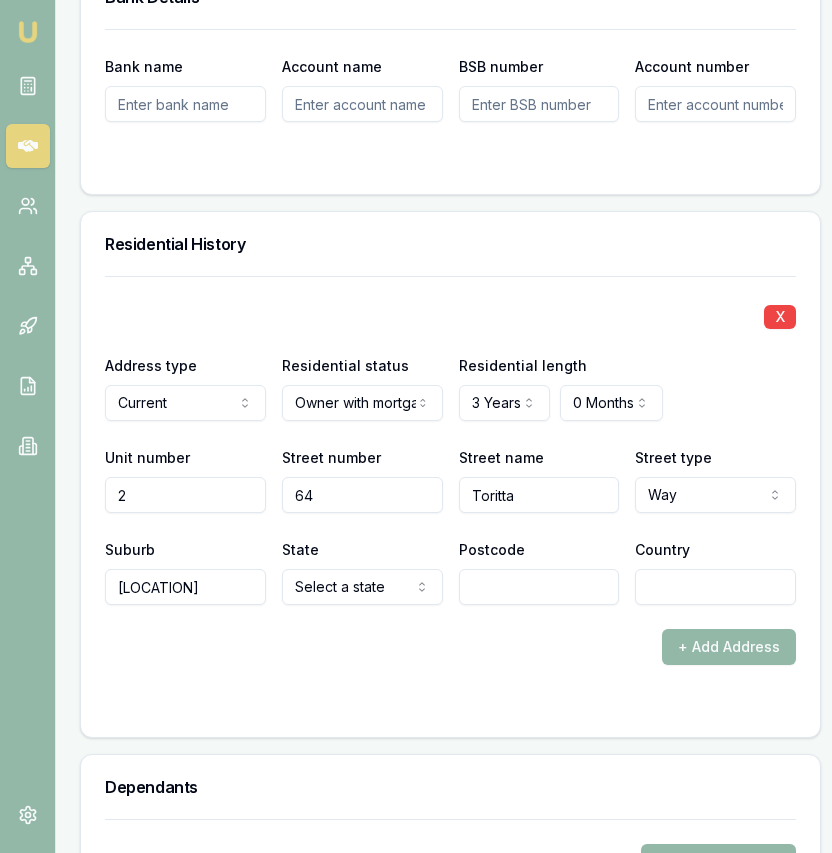 type on "[LOCATION]" 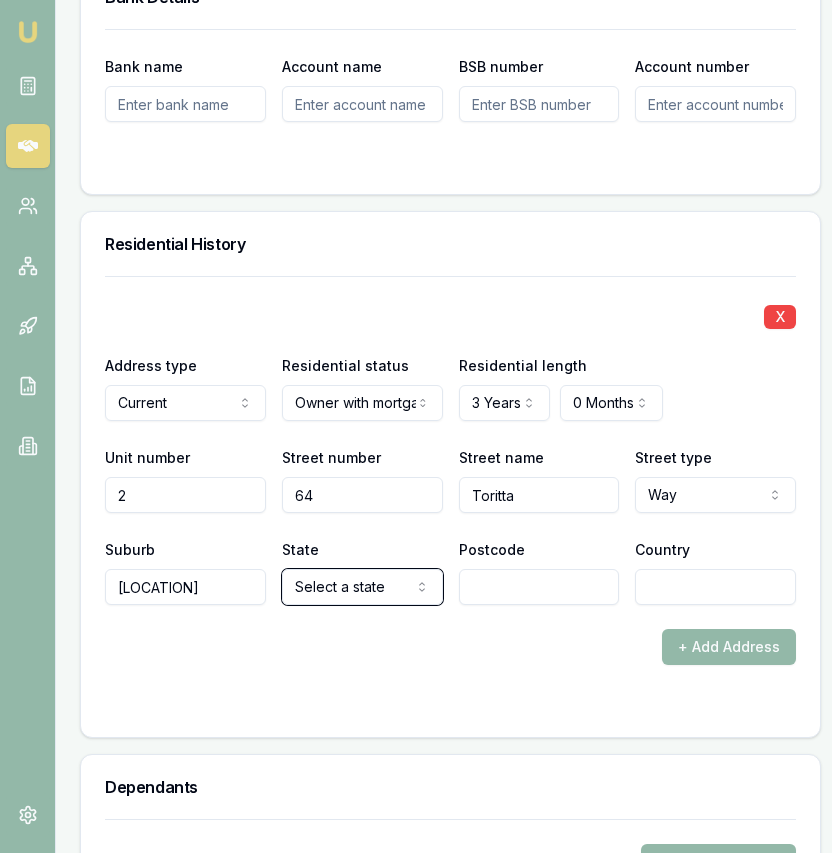 type 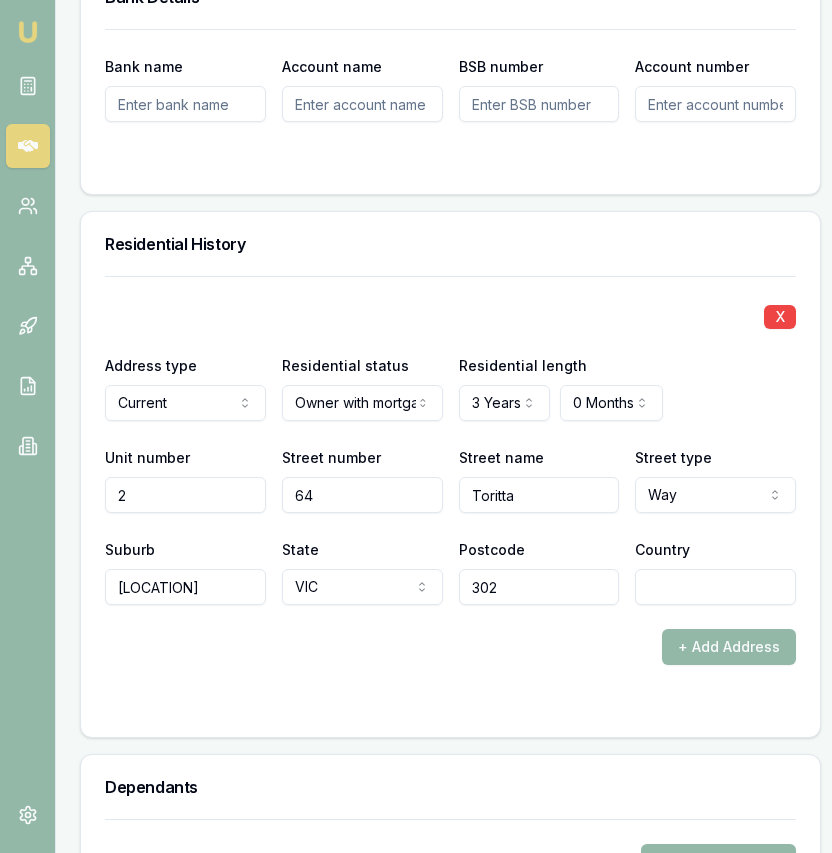 type on "[POSTAL_CODE]" 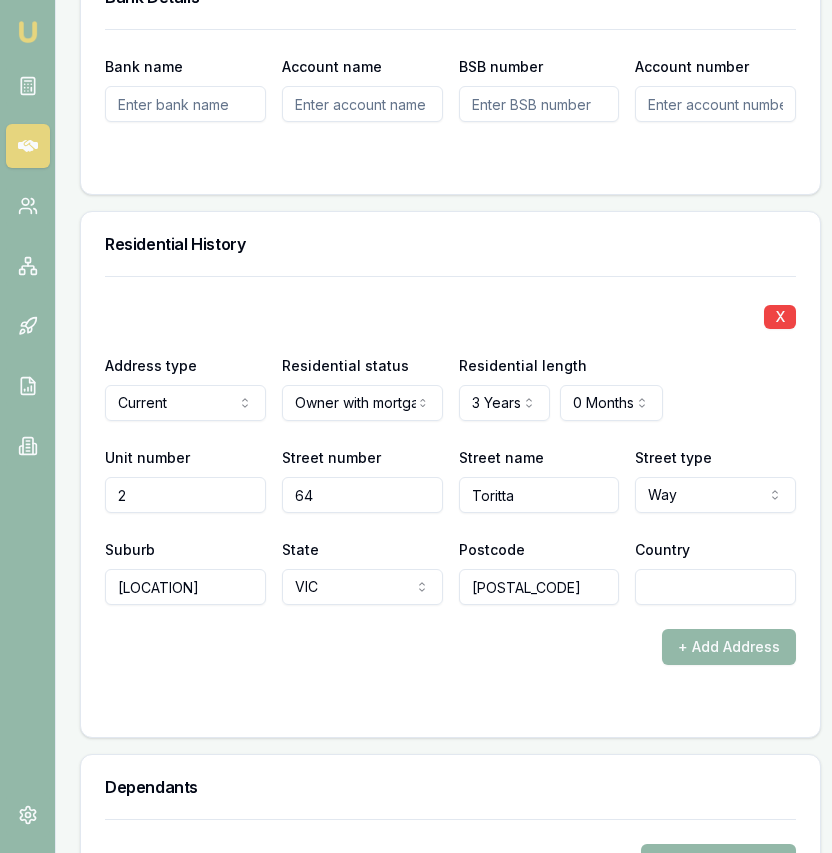 click on "Country" at bounding box center [715, 587] 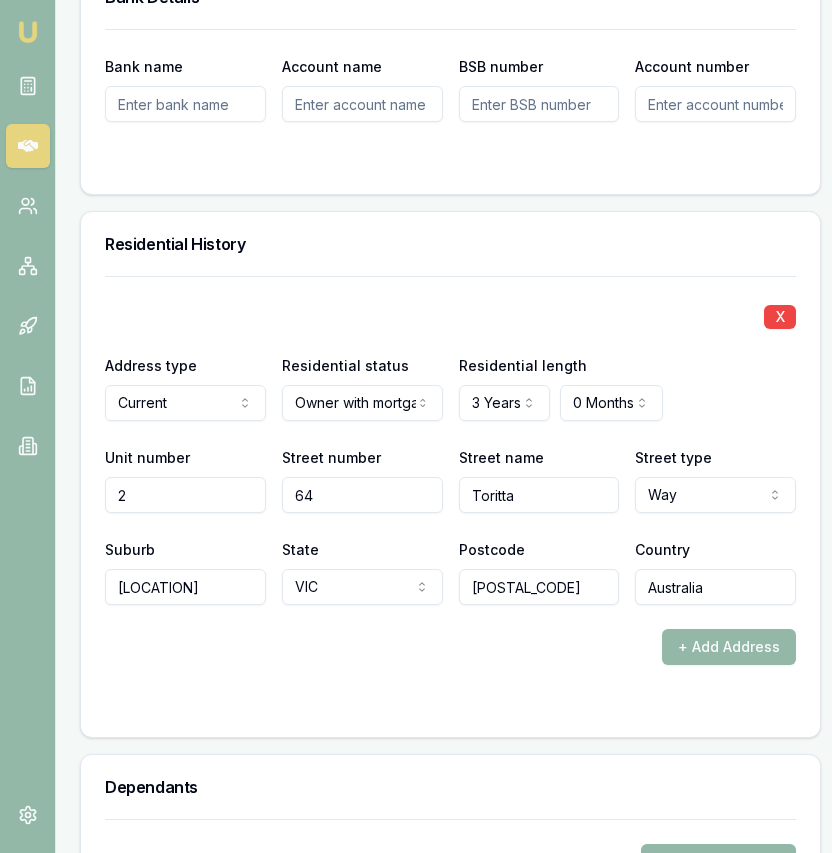 type on "Australia" 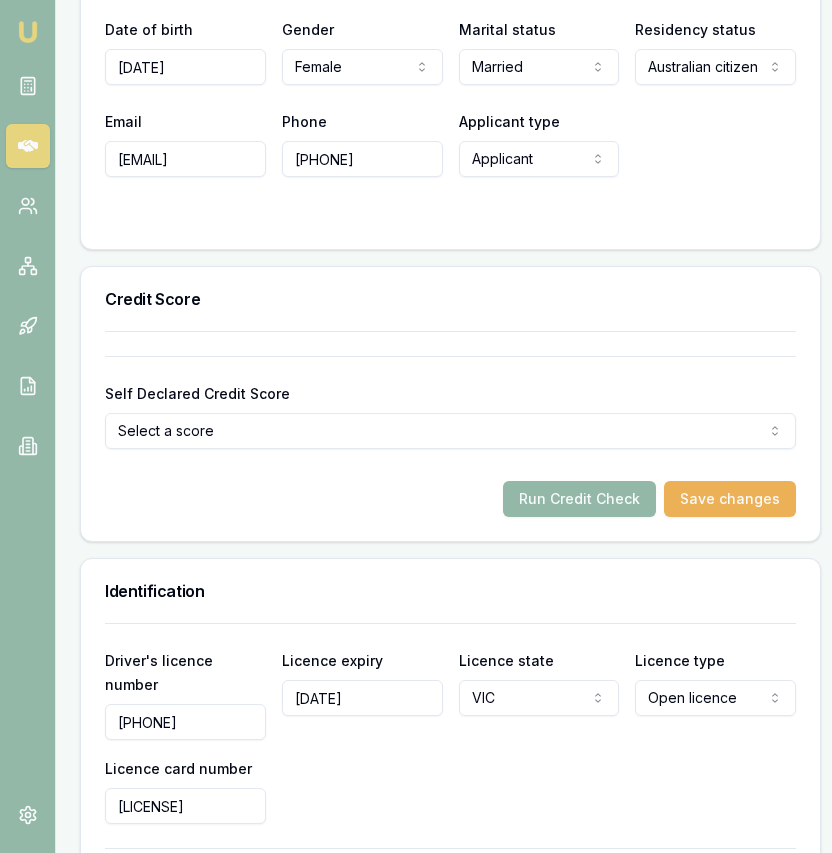 scroll, scrollTop: 1105, scrollLeft: 0, axis: vertical 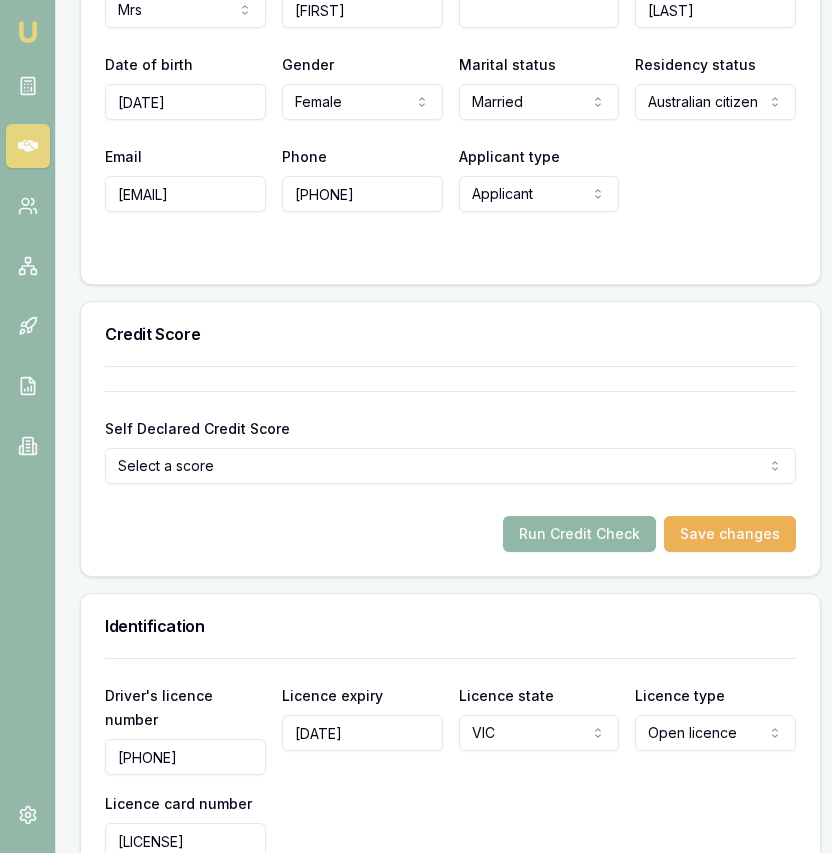 click on "Run Credit Check" at bounding box center (579, 534) 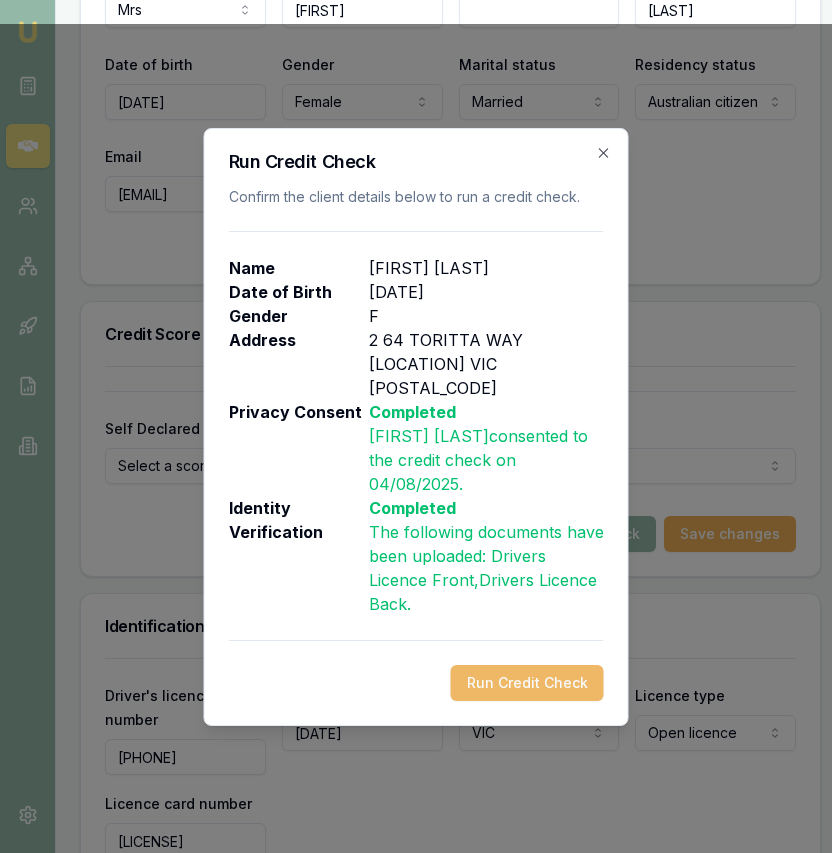 click on "Run Credit Check" at bounding box center (527, 683) 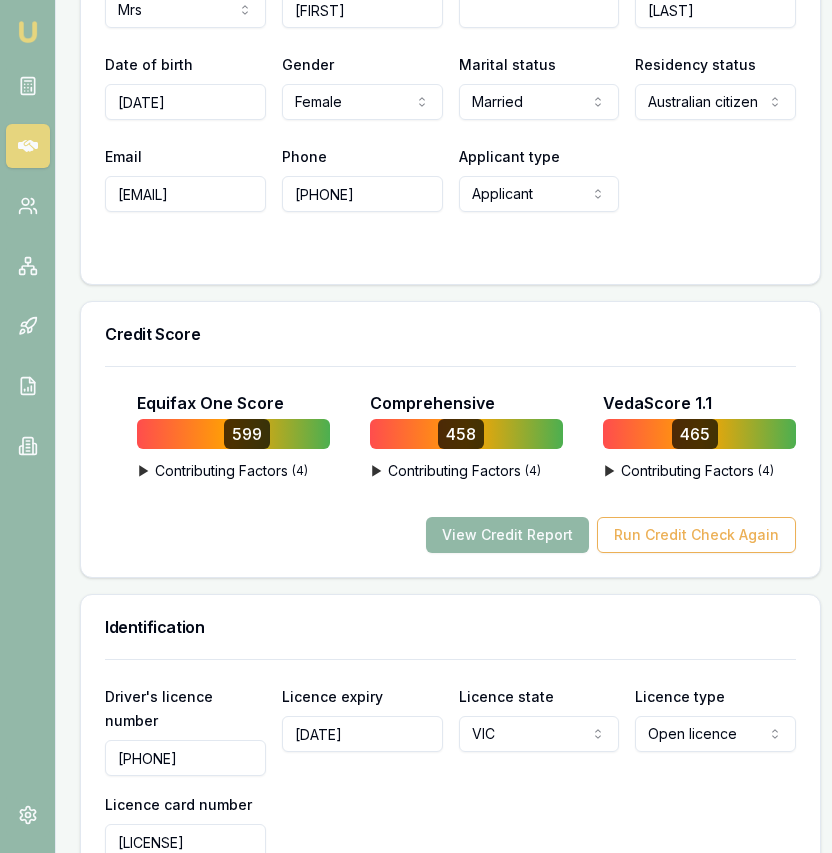 click on "View Credit Report" at bounding box center (507, 535) 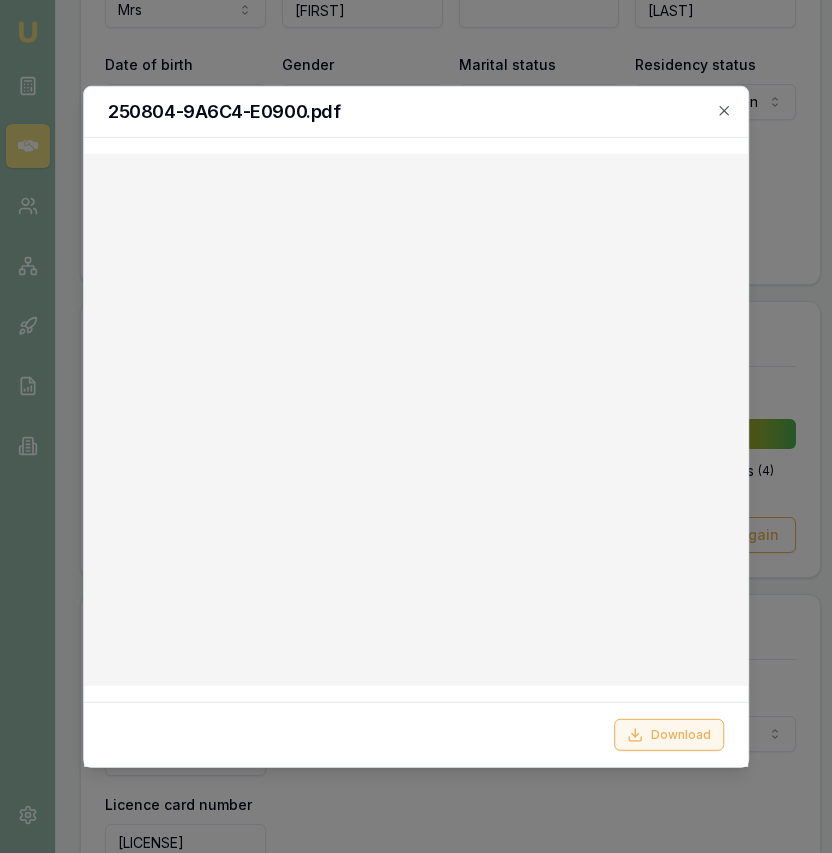 click on "Download" at bounding box center [669, 735] 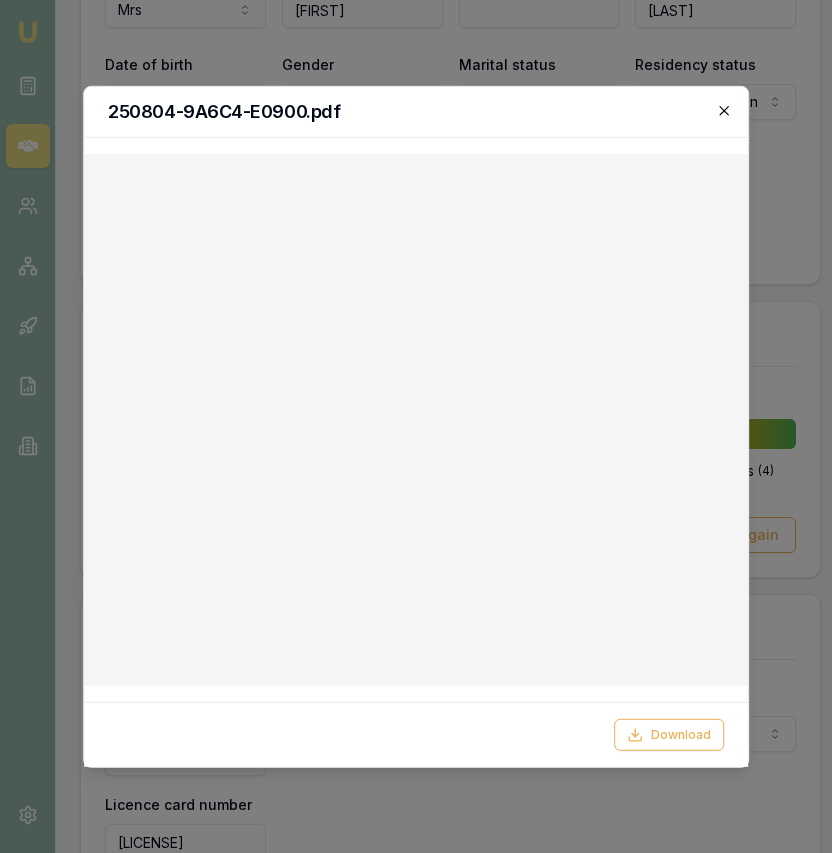 click 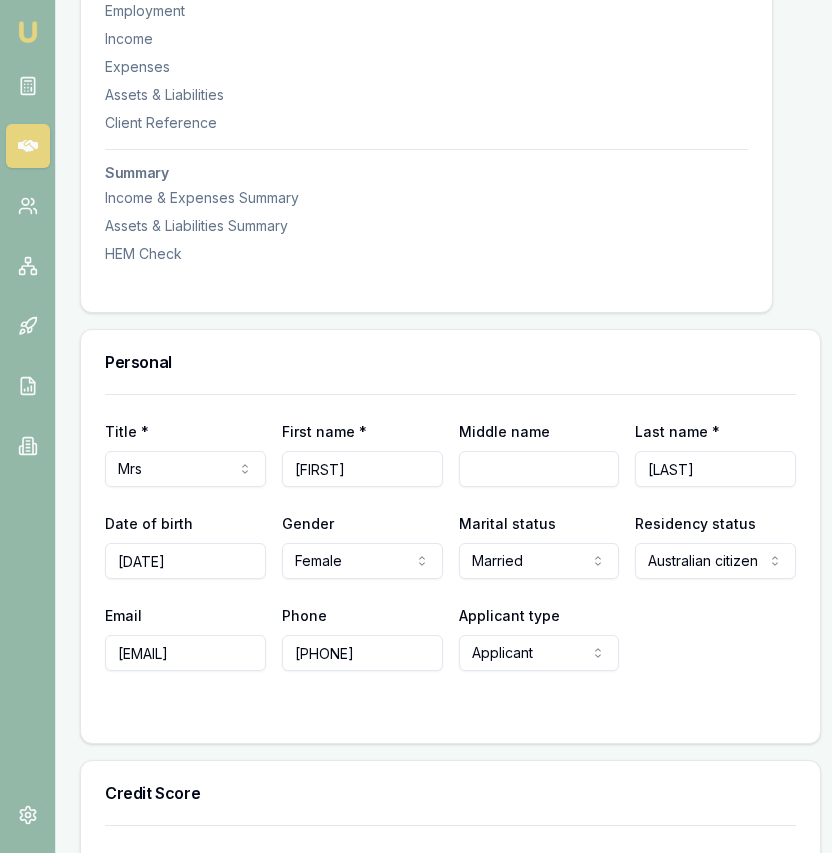 scroll, scrollTop: 656, scrollLeft: 0, axis: vertical 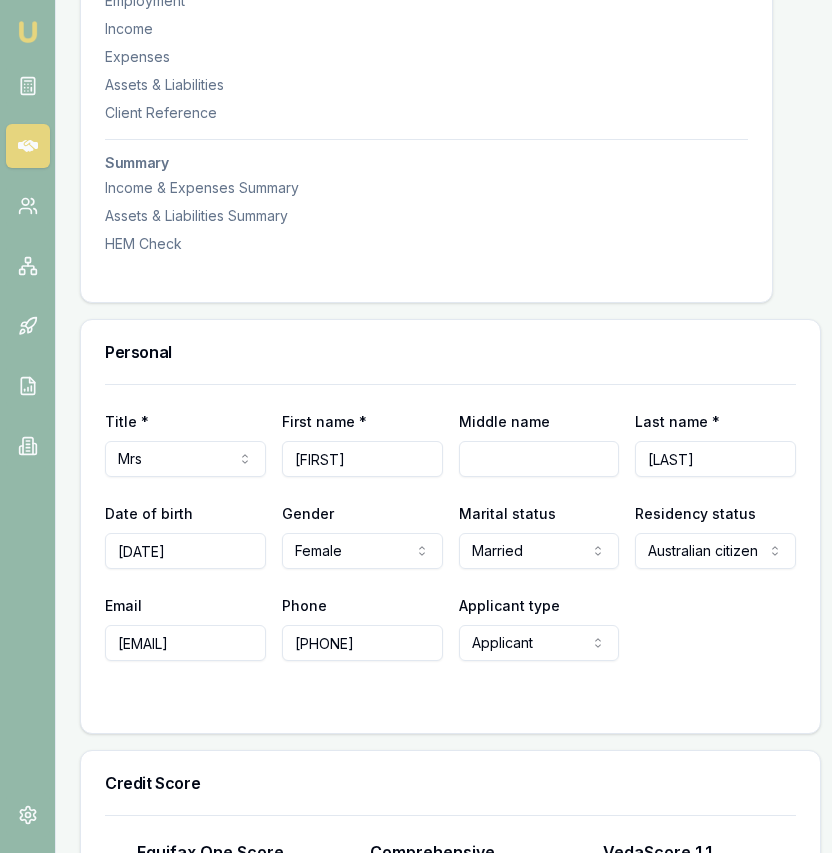 click on "[EMAIL]" at bounding box center (185, 643) 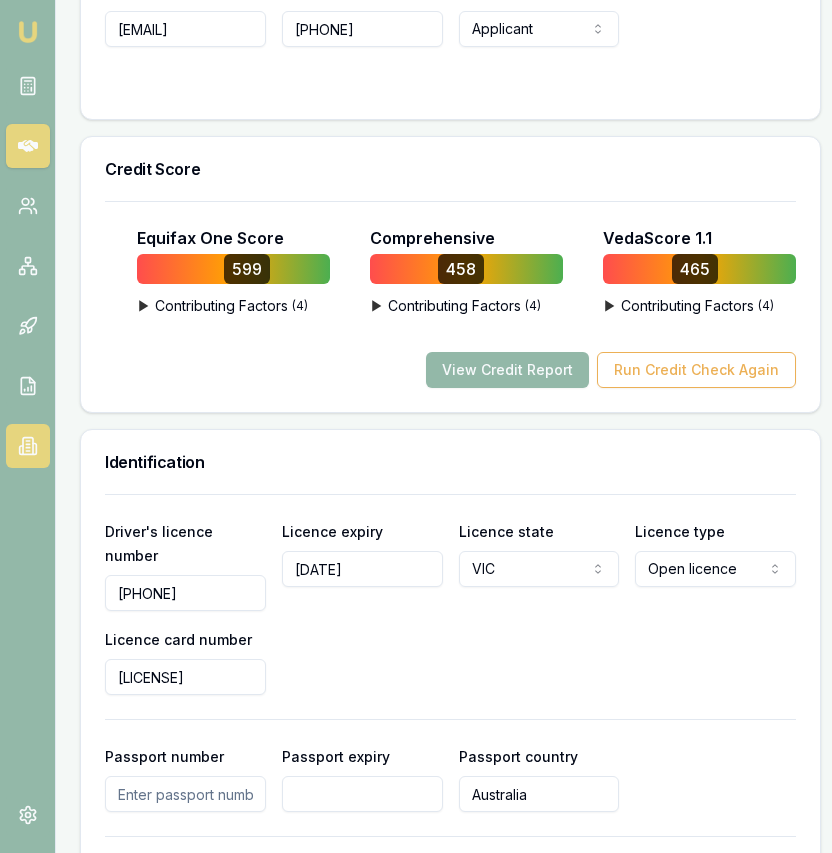 scroll, scrollTop: 1287, scrollLeft: 0, axis: vertical 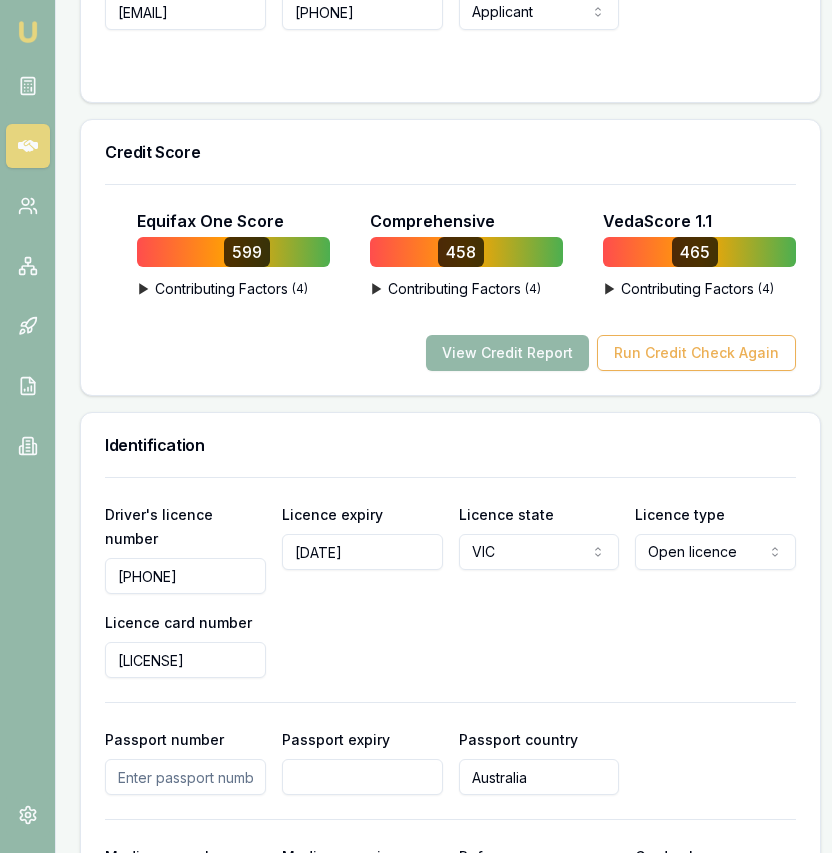 click on "[PHONE]" at bounding box center (185, 576) 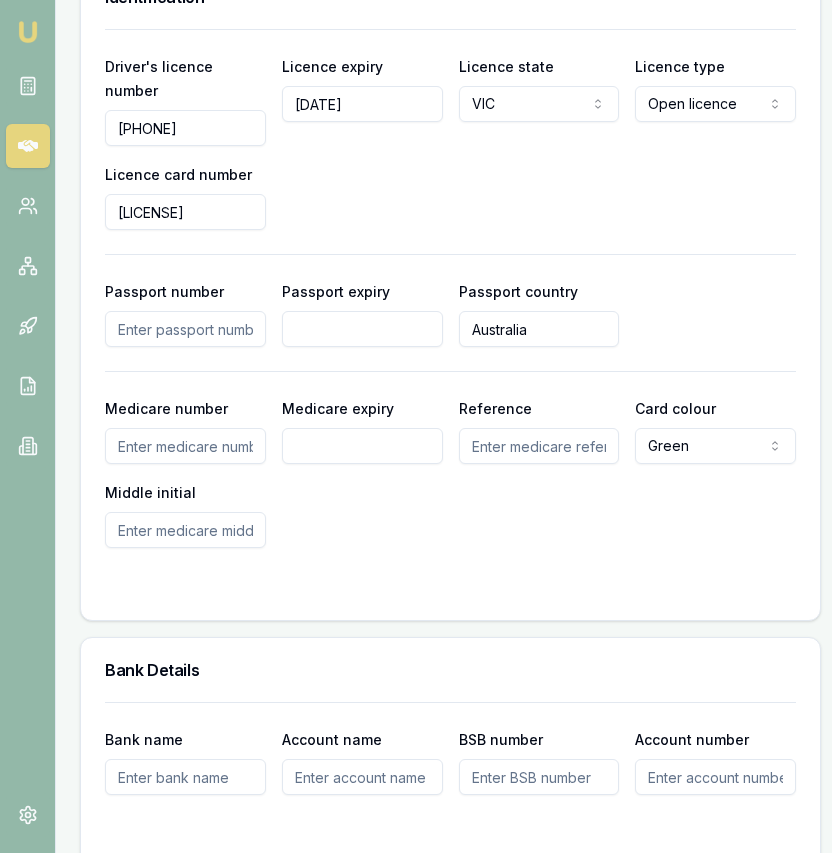 scroll, scrollTop: 1735, scrollLeft: 4, axis: both 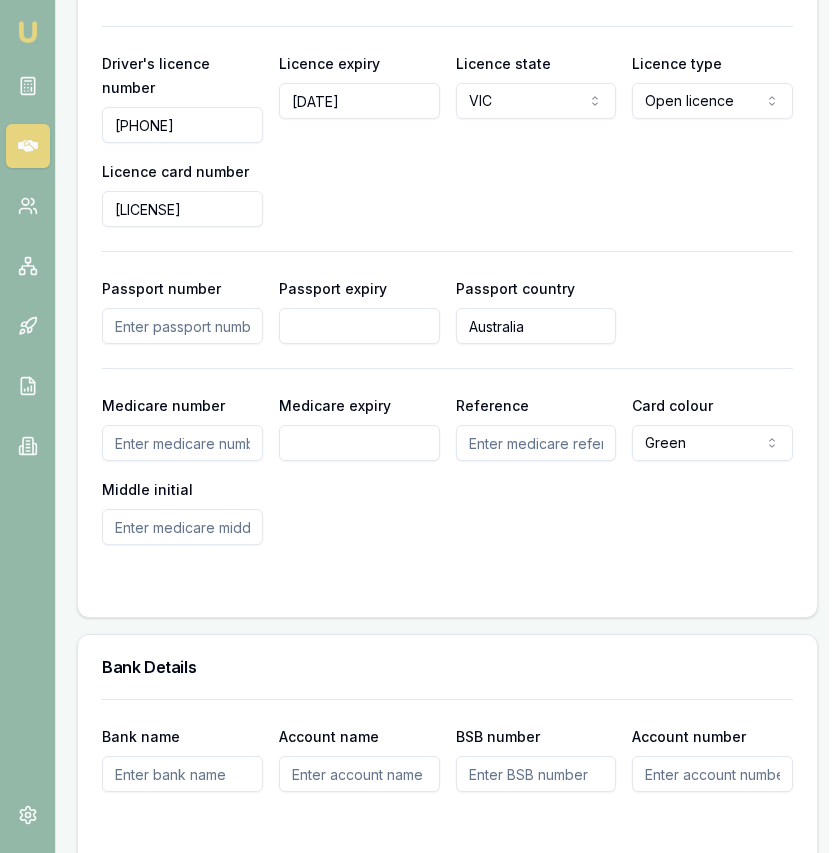 click on "Identification" at bounding box center (447, -6) 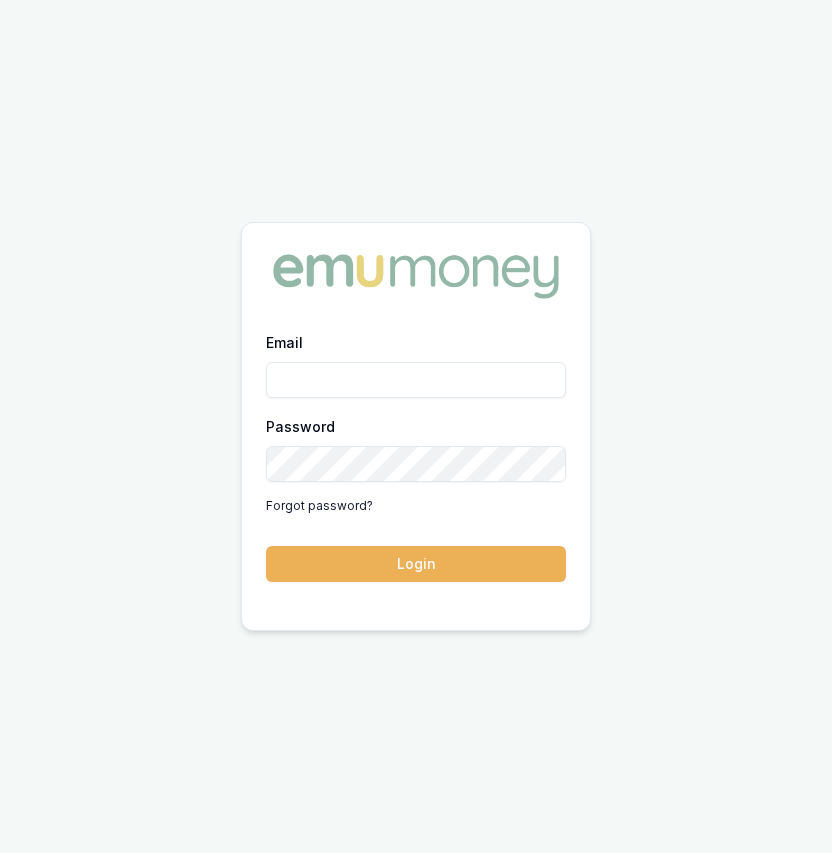 scroll, scrollTop: 0, scrollLeft: 0, axis: both 